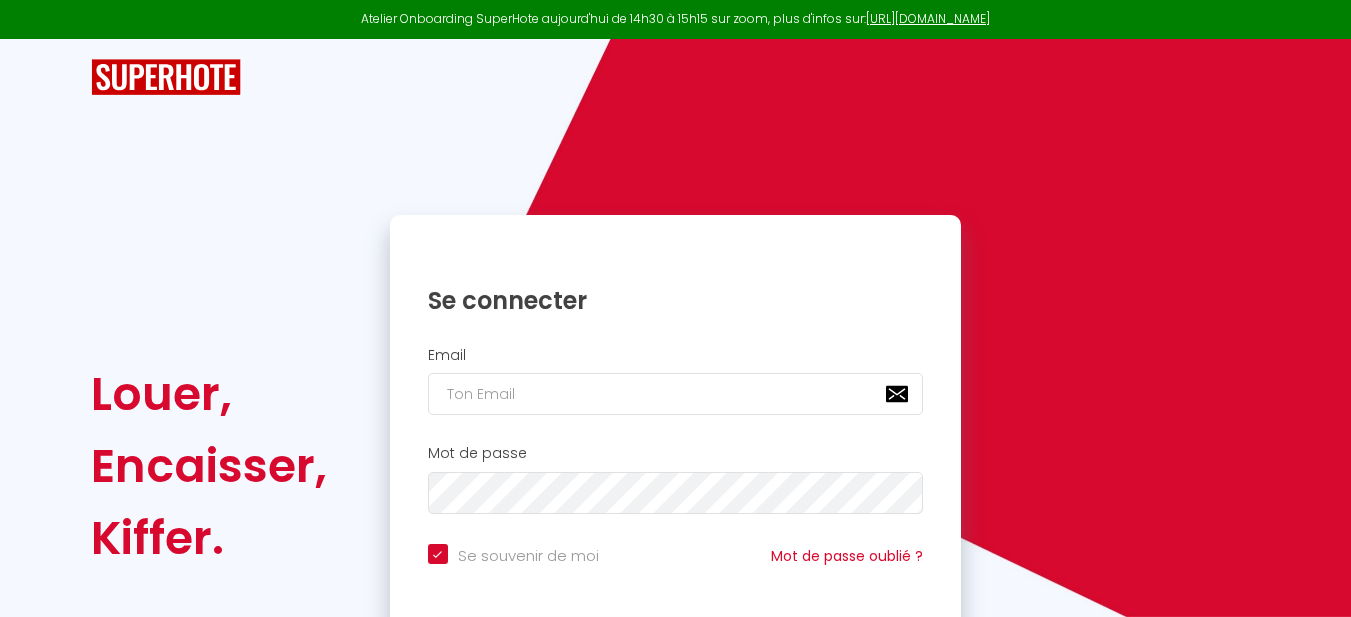 scroll, scrollTop: 0, scrollLeft: 0, axis: both 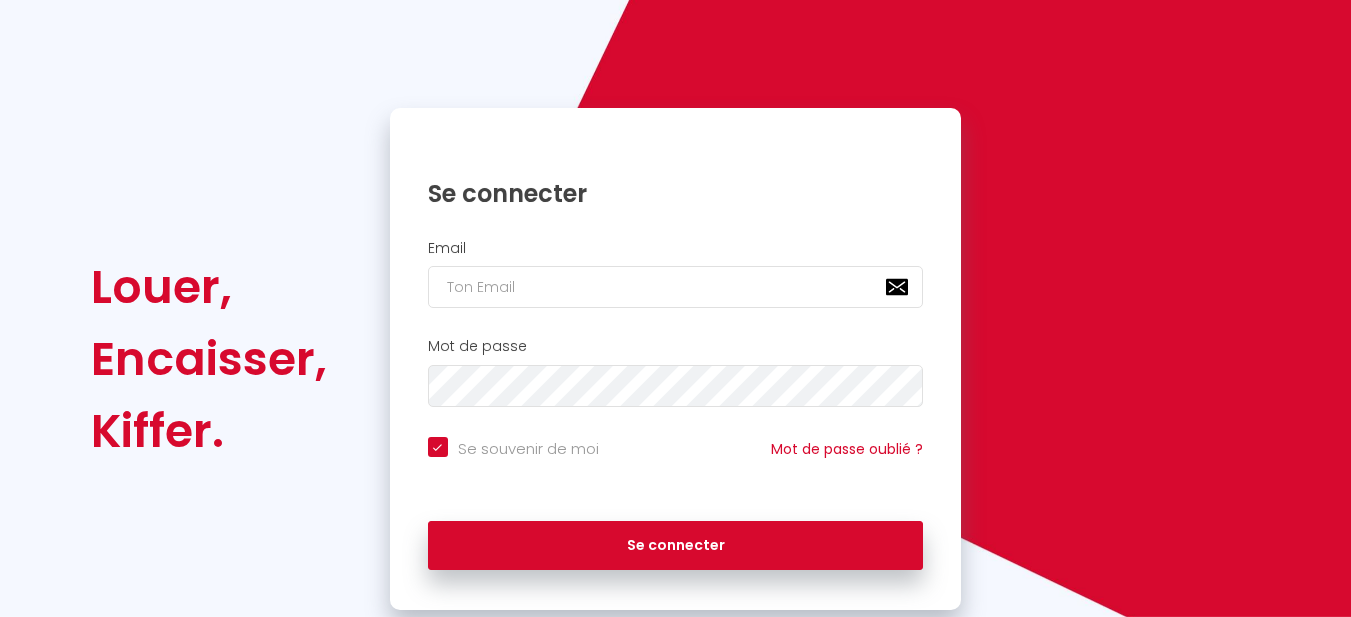 drag, startPoint x: 1363, startPoint y: 298, endPoint x: 1362, endPoint y: 387, distance: 89.005615 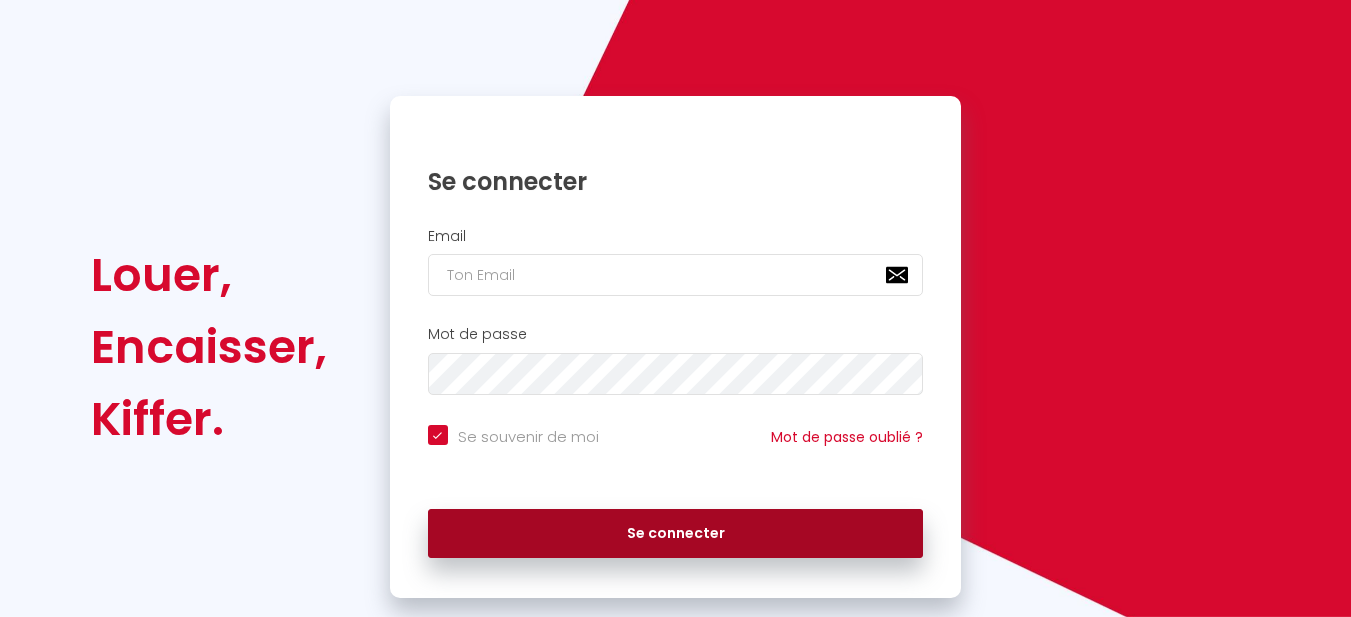 click on "Se connecter" at bounding box center (676, 534) 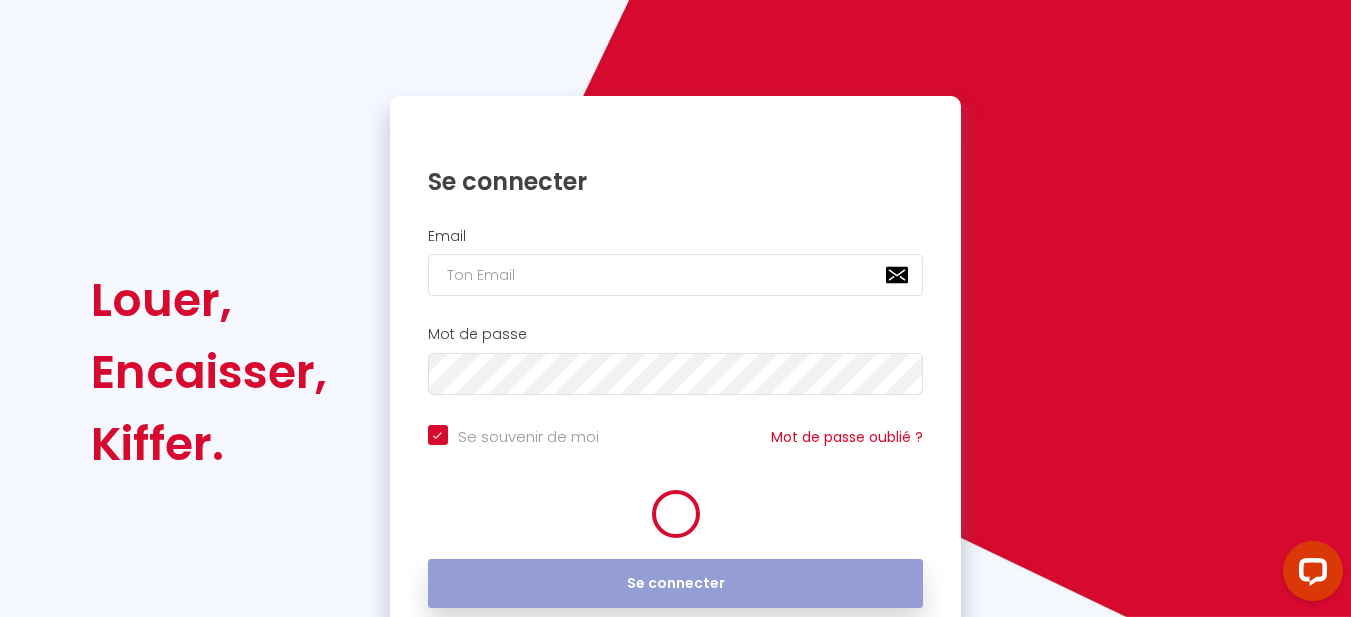 scroll, scrollTop: 0, scrollLeft: 0, axis: both 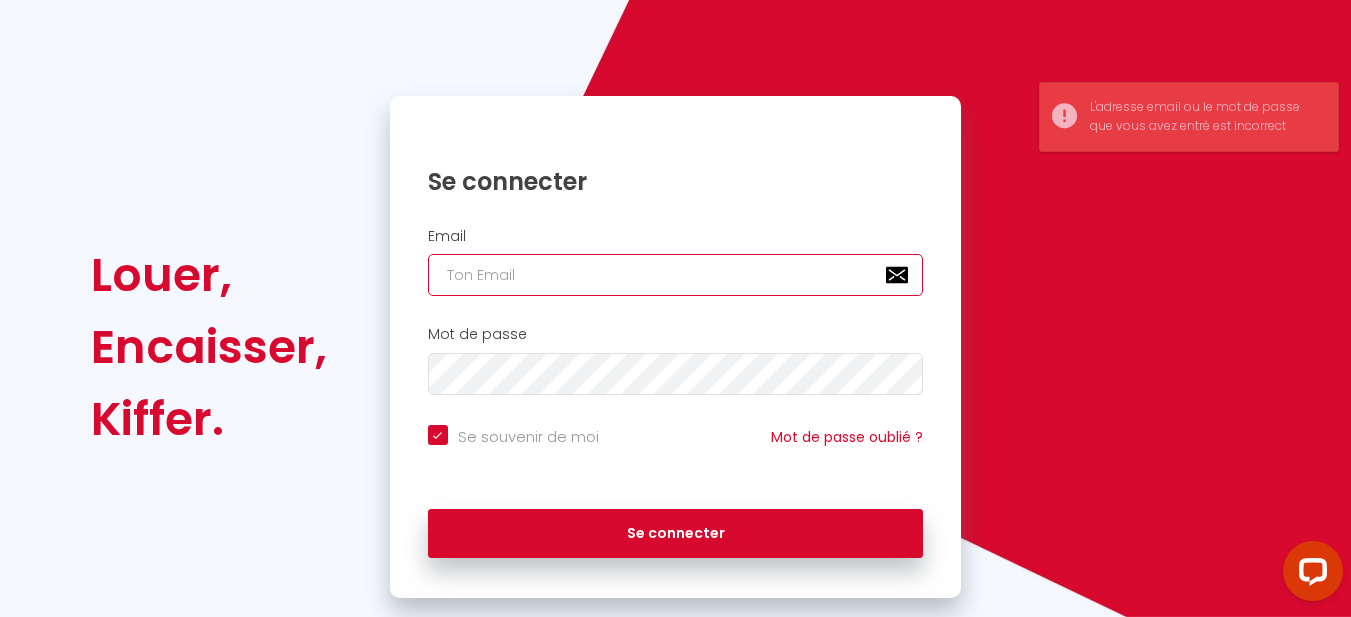 type on "[EMAIL_ADDRESS][DOMAIN_NAME]" 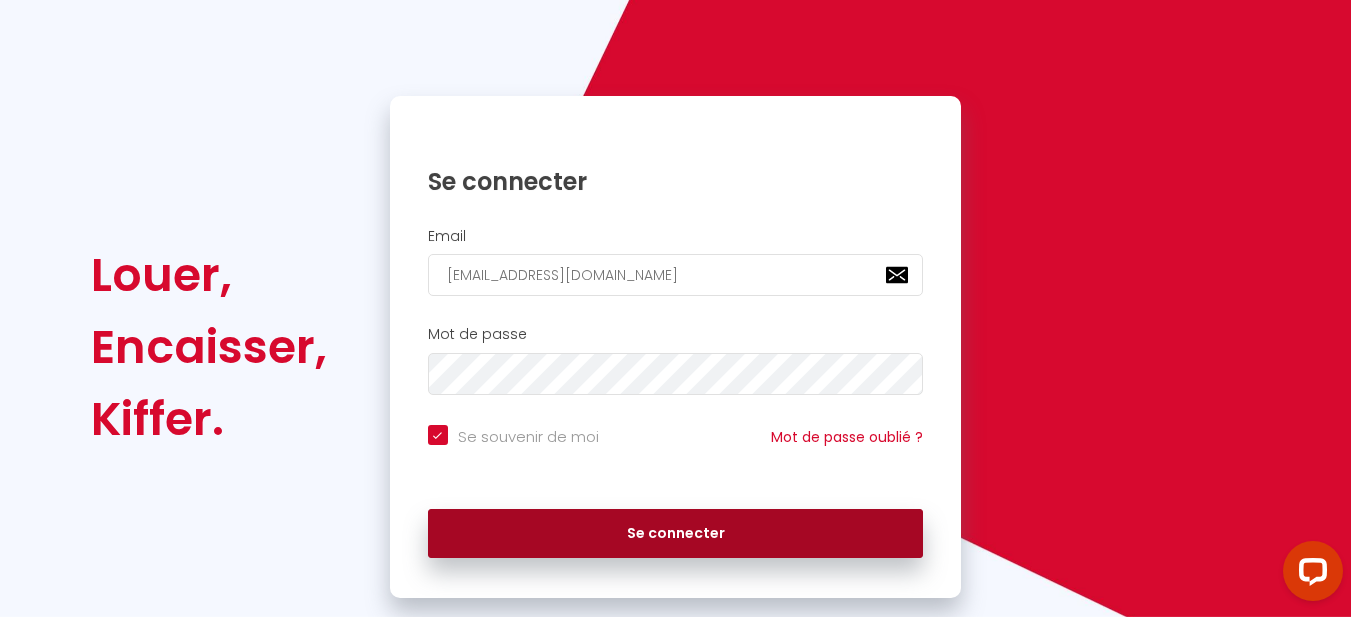 click on "Se connecter" at bounding box center [676, 534] 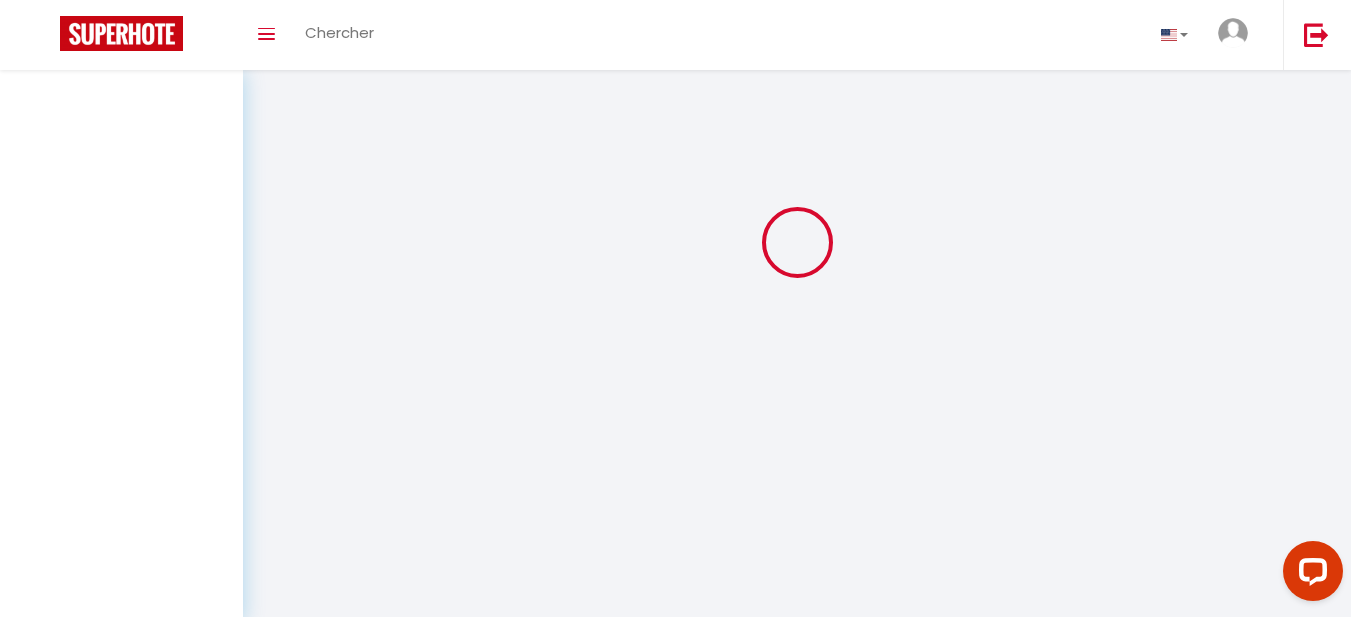 scroll, scrollTop: 0, scrollLeft: 0, axis: both 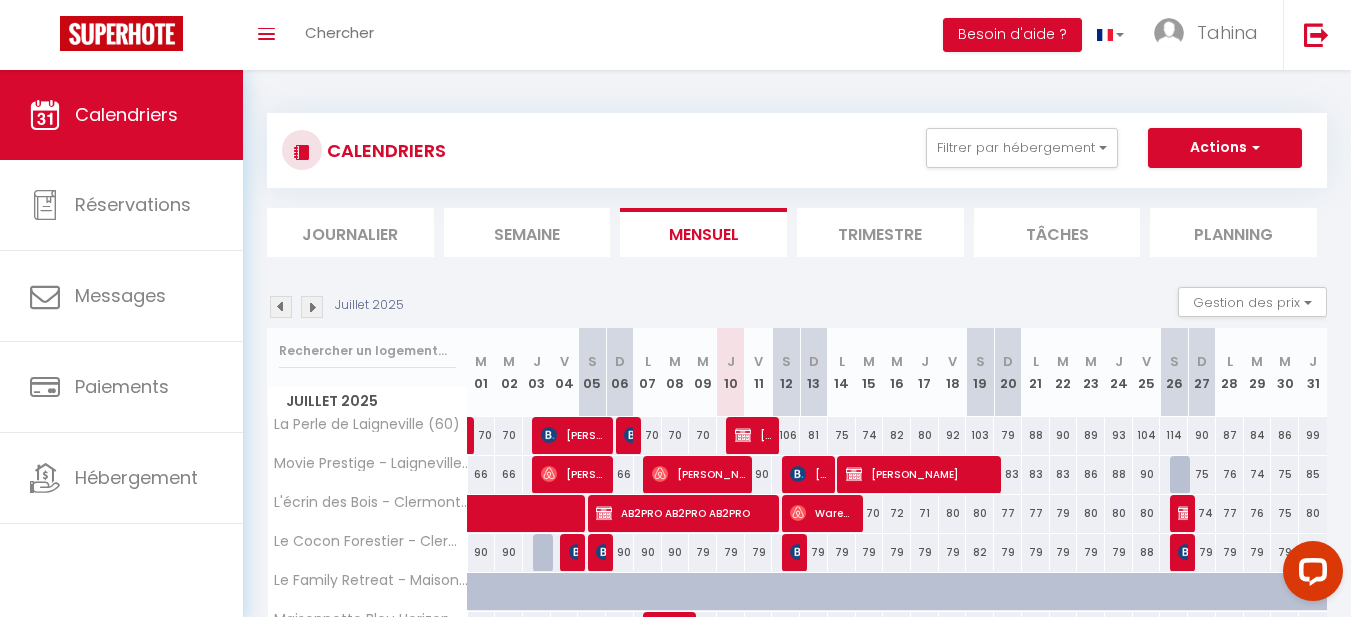 click on "Journalier" at bounding box center [350, 232] 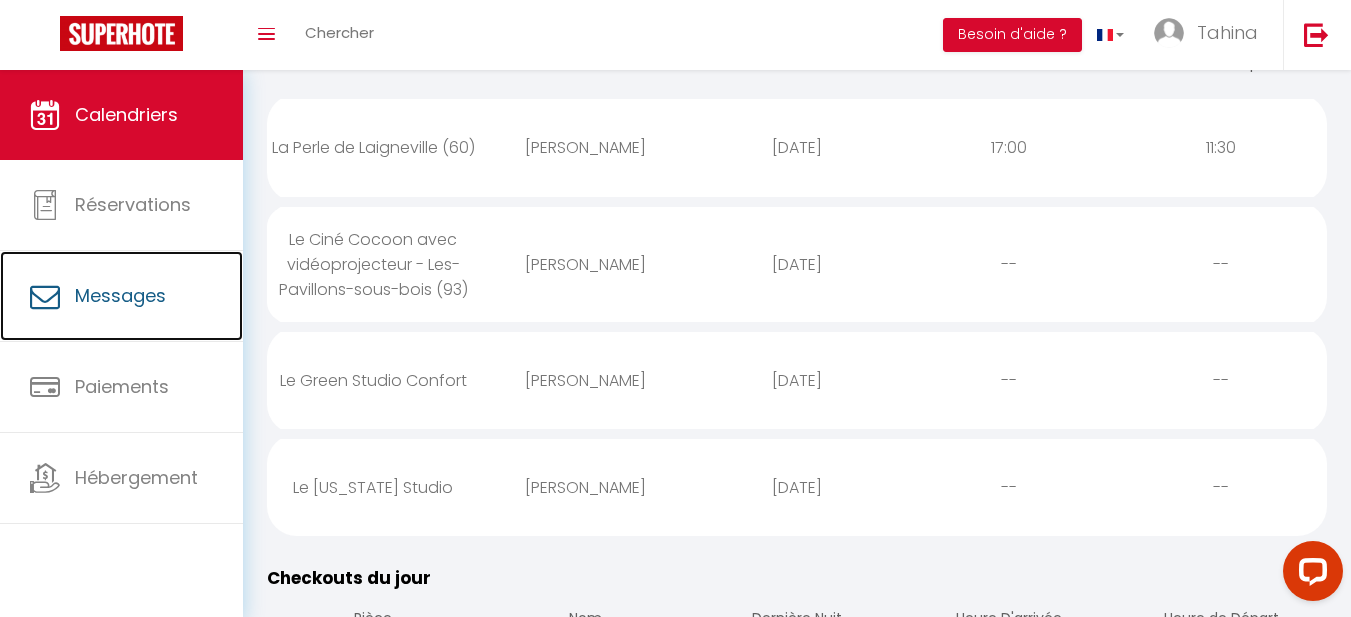 scroll, scrollTop: 283, scrollLeft: 0, axis: vertical 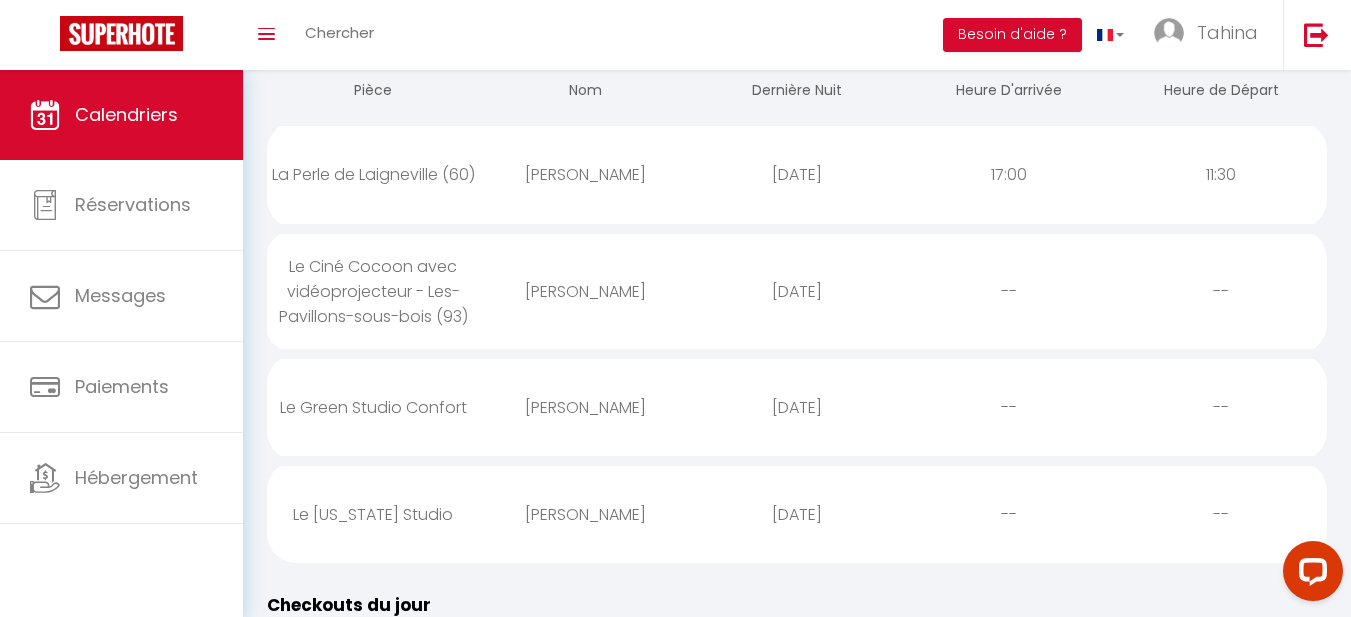 click on "[PERSON_NAME]" at bounding box center [585, 174] 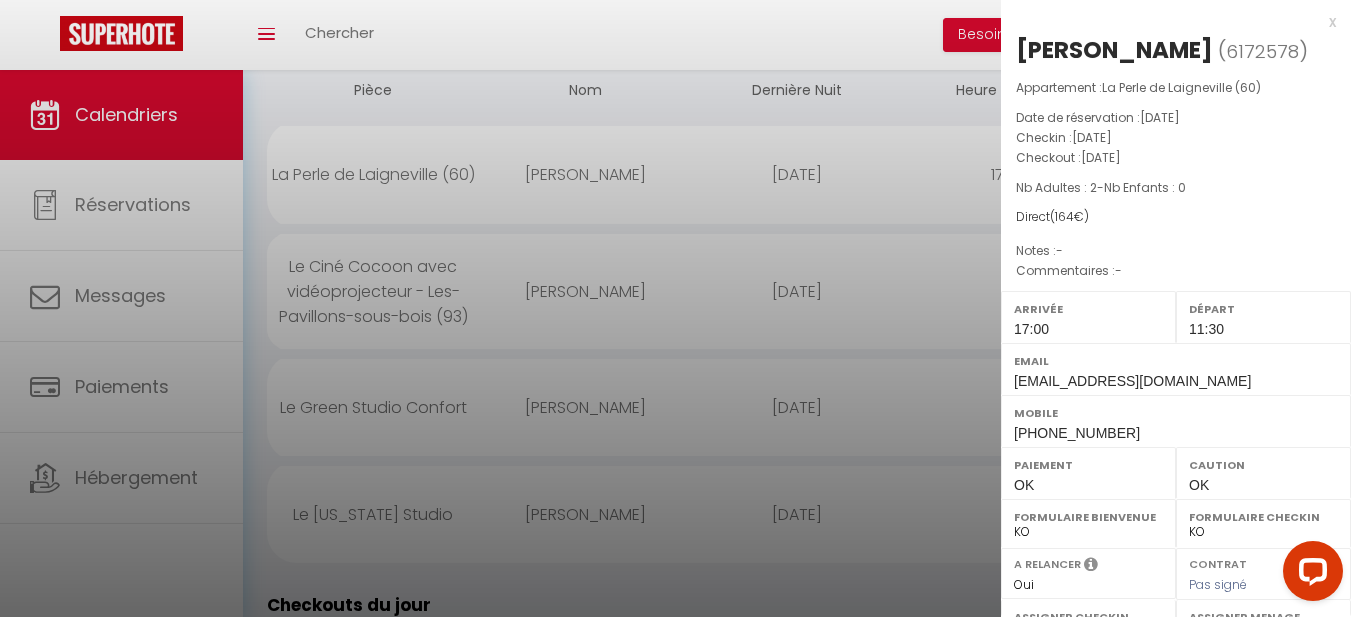 select on "34673" 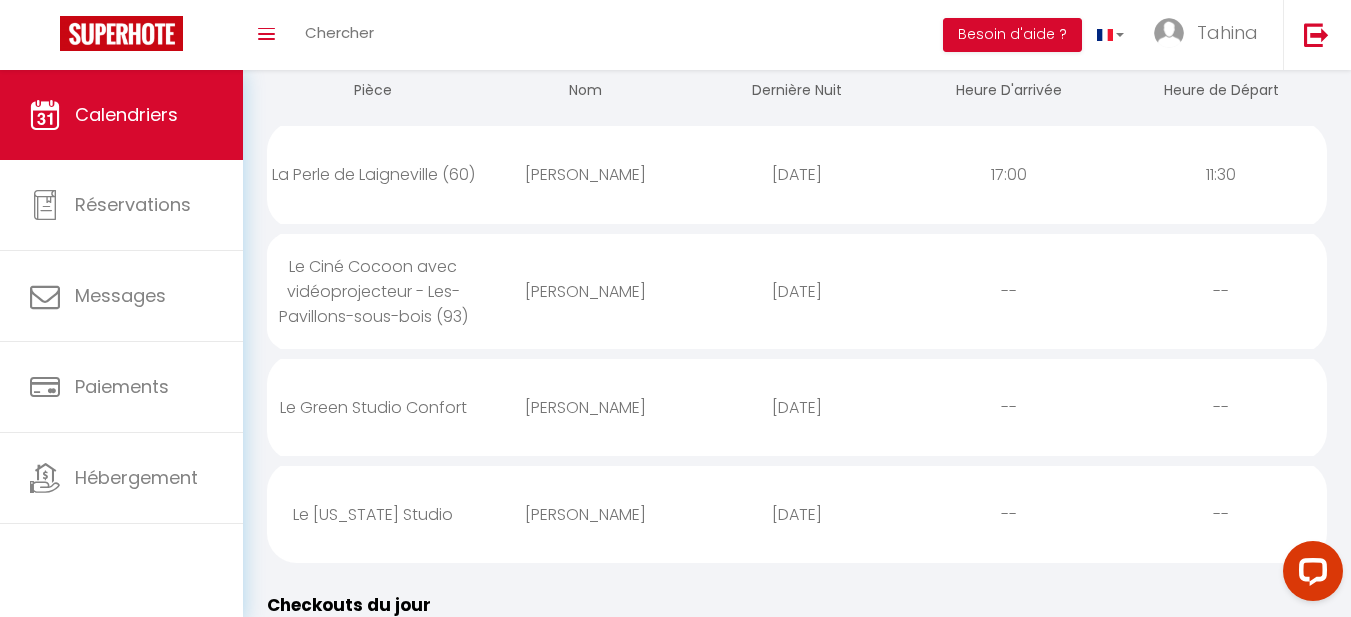 click on "[PERSON_NAME]" at bounding box center (585, 291) 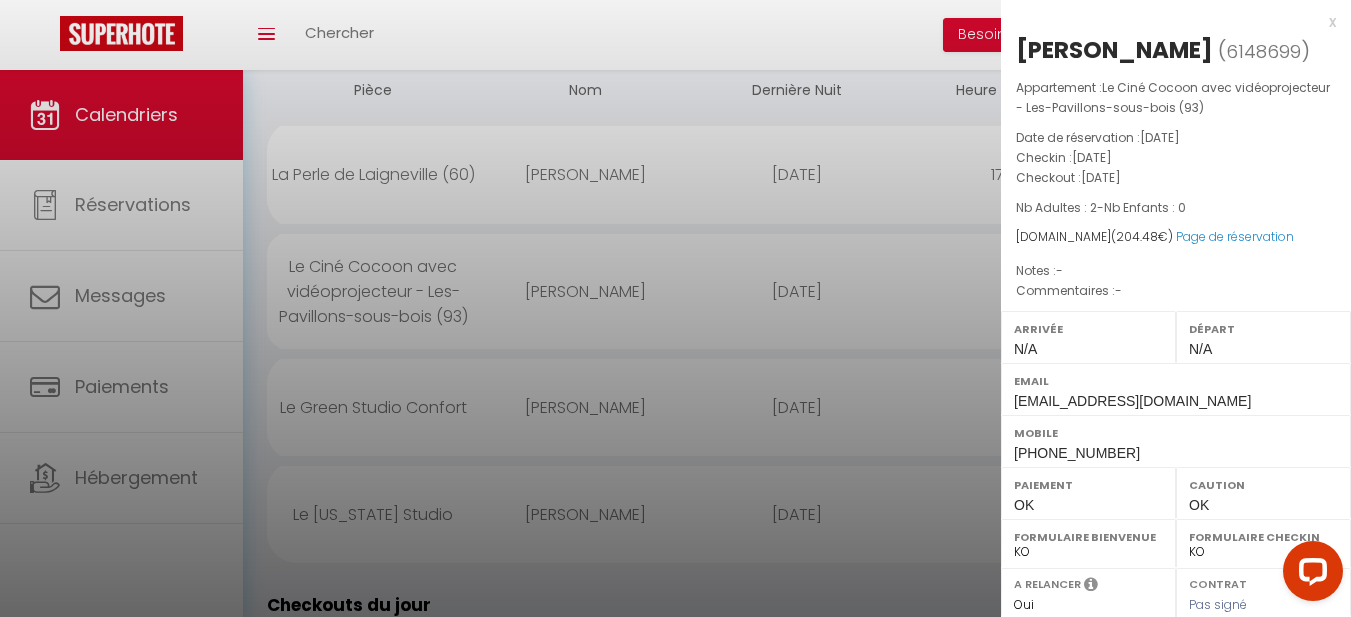click at bounding box center (675, 308) 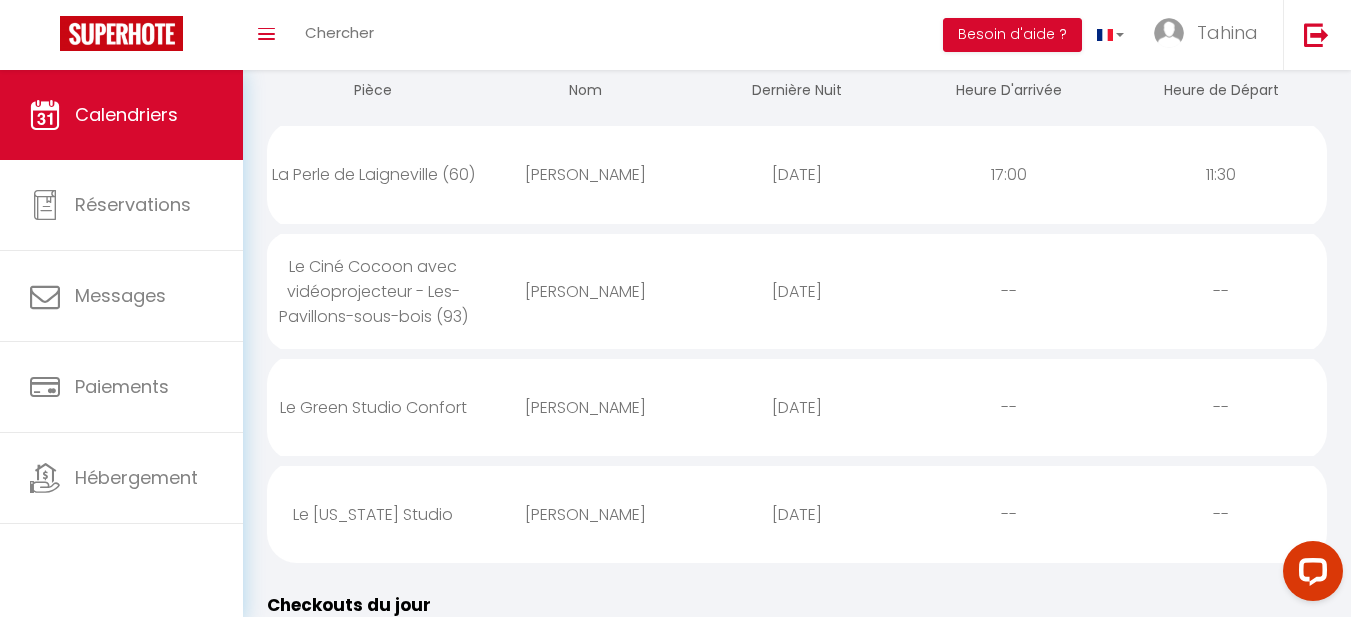 click on "[PERSON_NAME]" at bounding box center (585, 407) 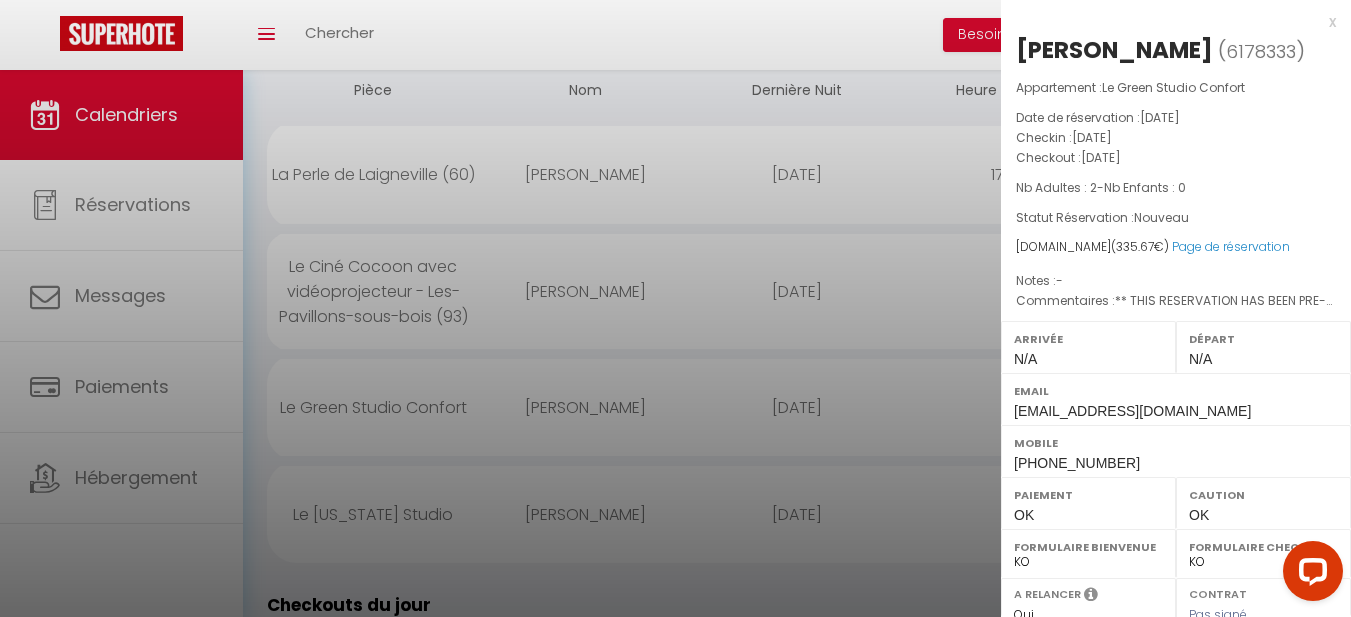 click at bounding box center [675, 308] 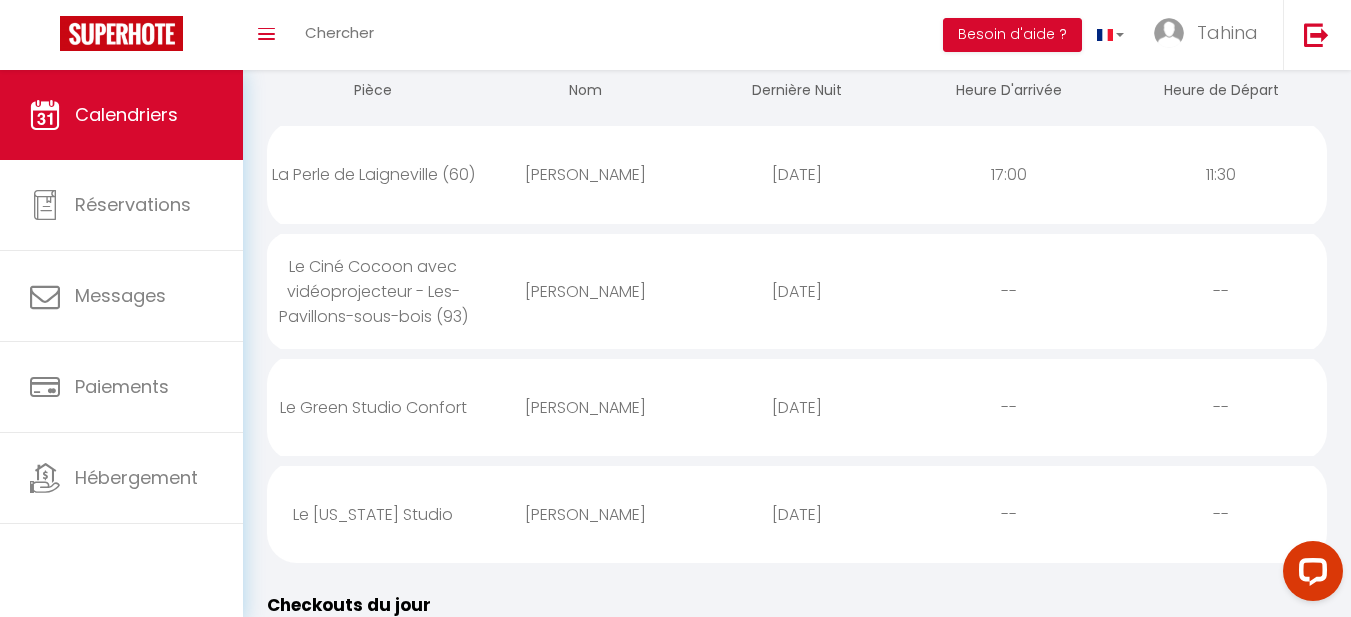 click on "[PERSON_NAME]" at bounding box center [585, 514] 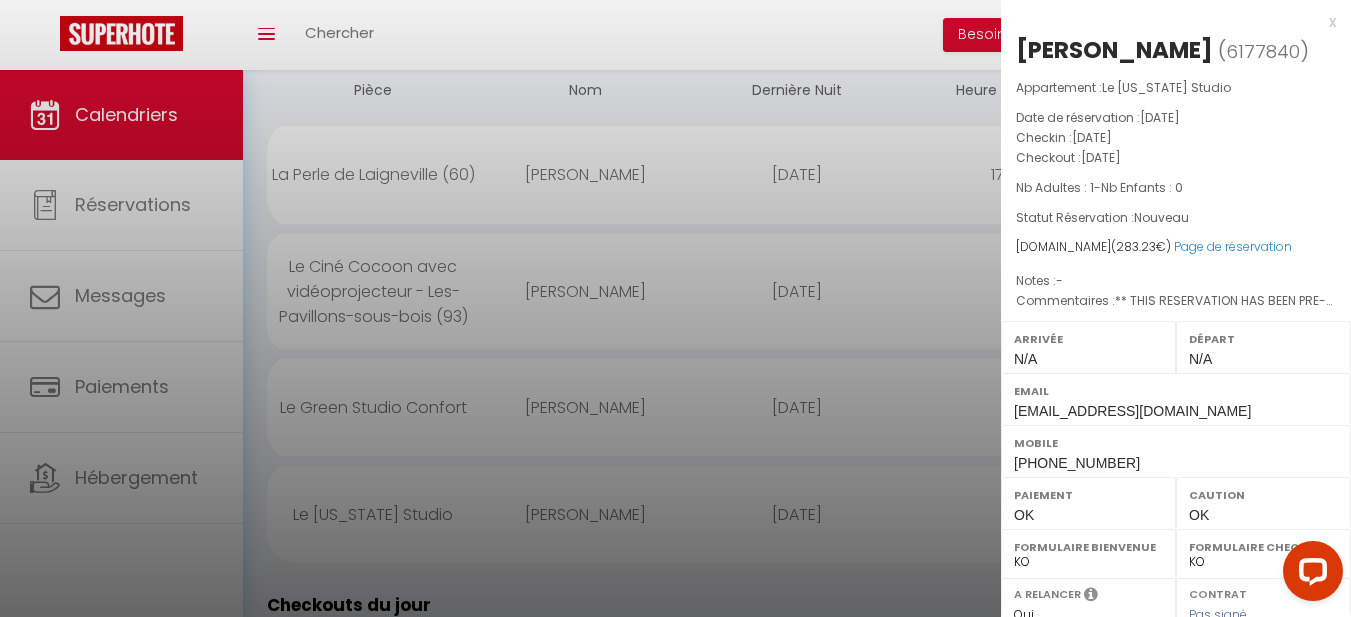 click at bounding box center [675, 308] 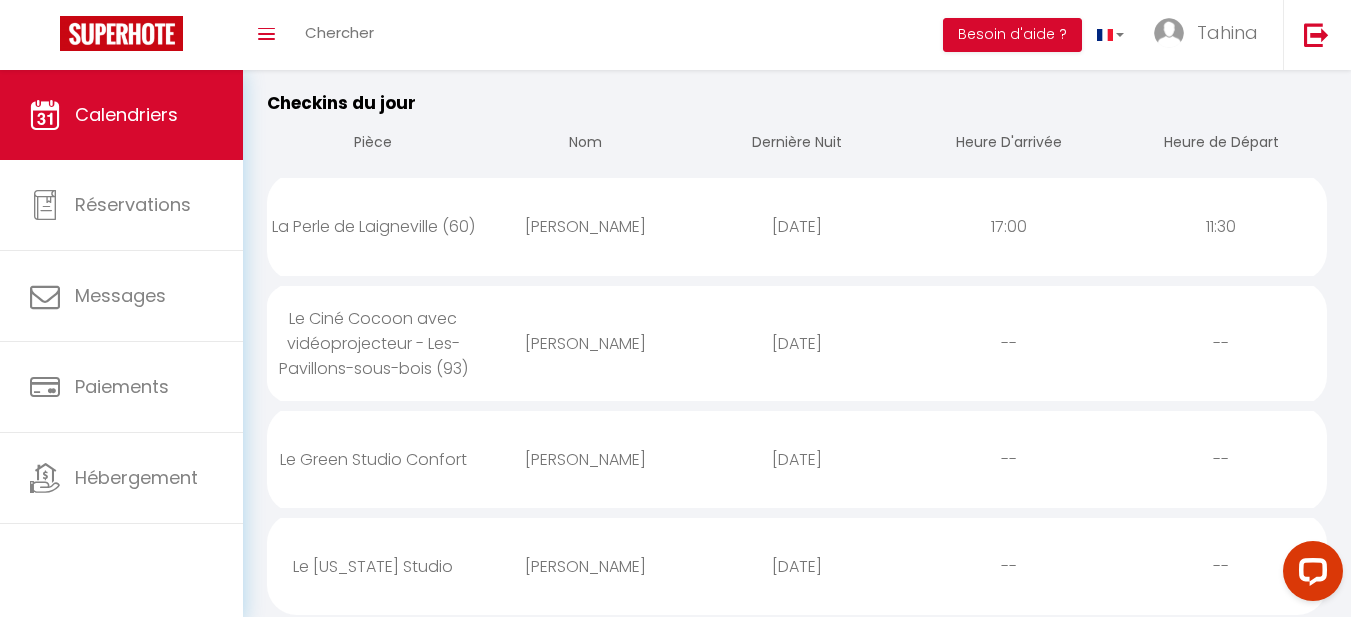 scroll, scrollTop: 0, scrollLeft: 0, axis: both 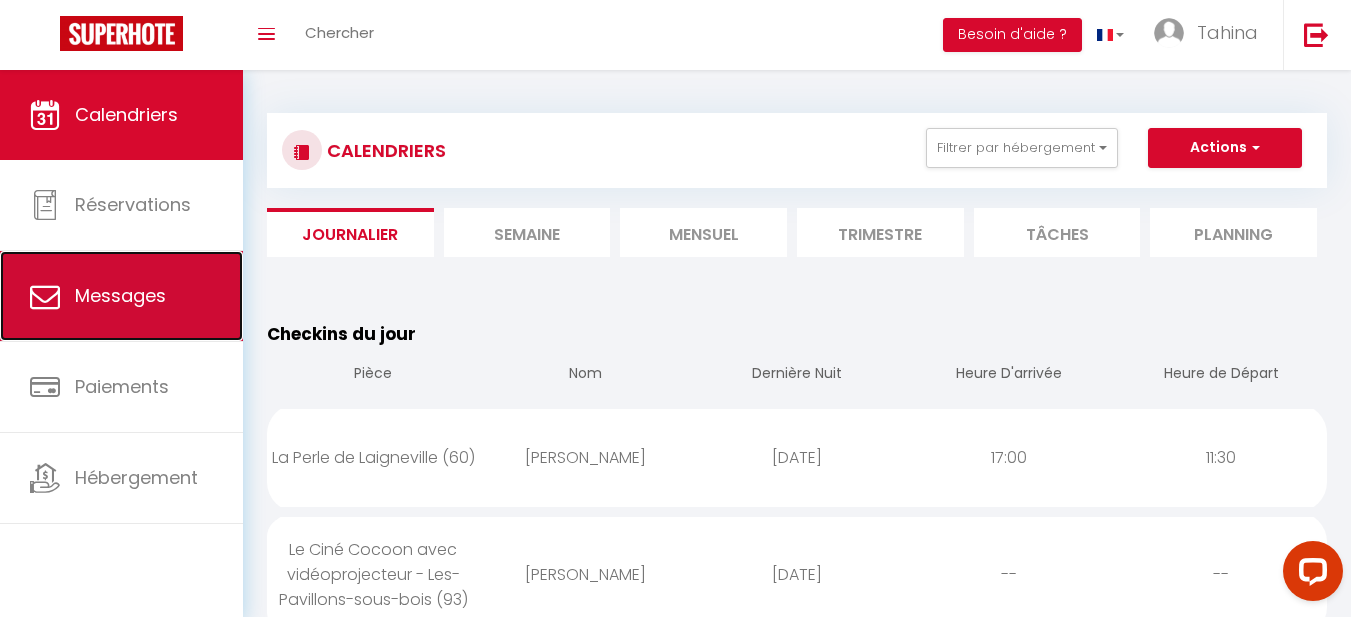 click on "Messages" at bounding box center (121, 296) 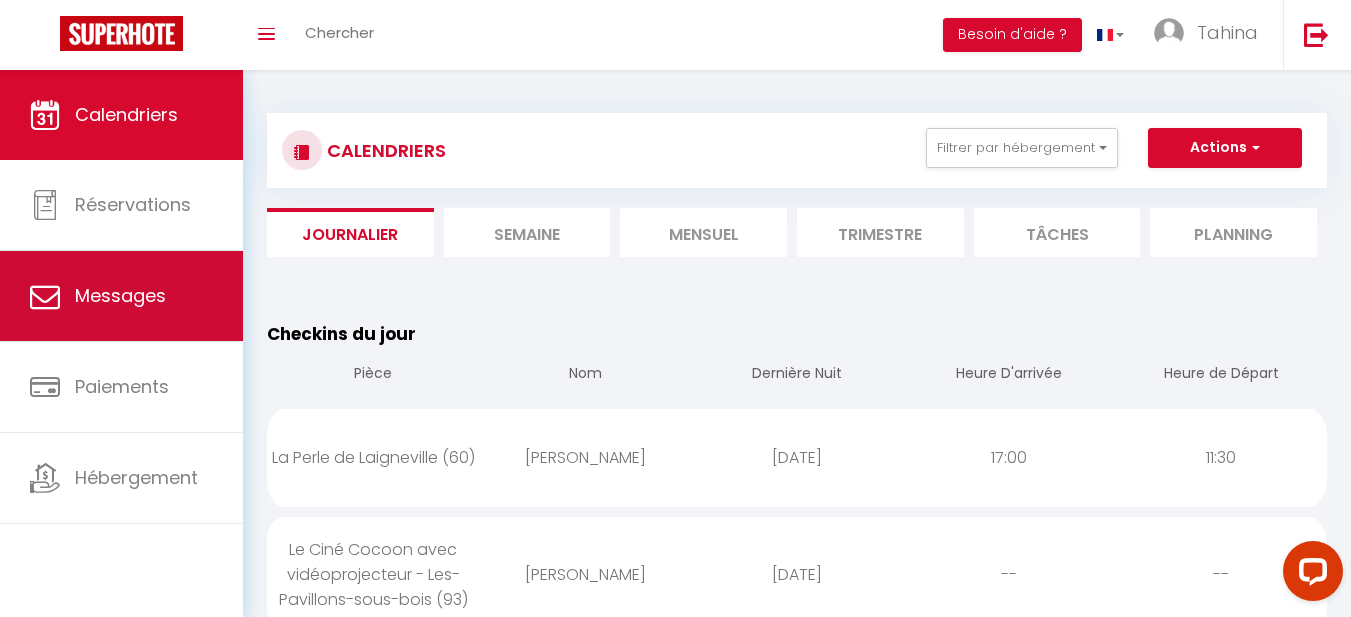 select on "message" 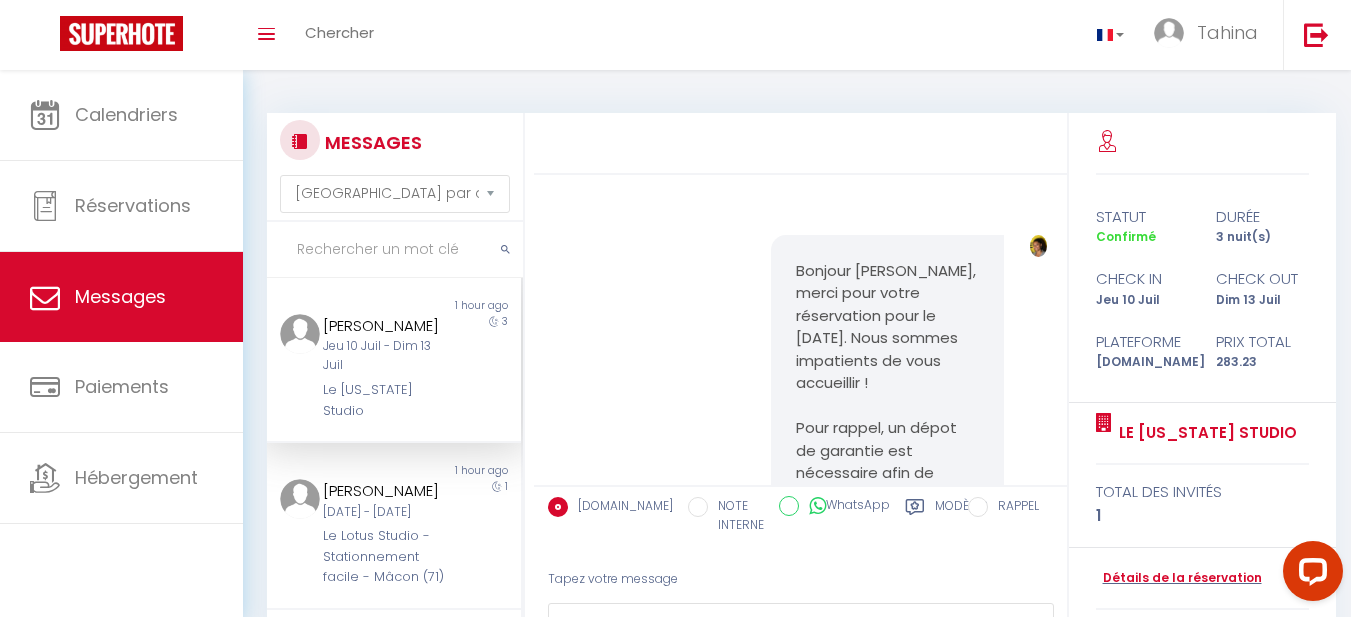 scroll, scrollTop: 4877, scrollLeft: 0, axis: vertical 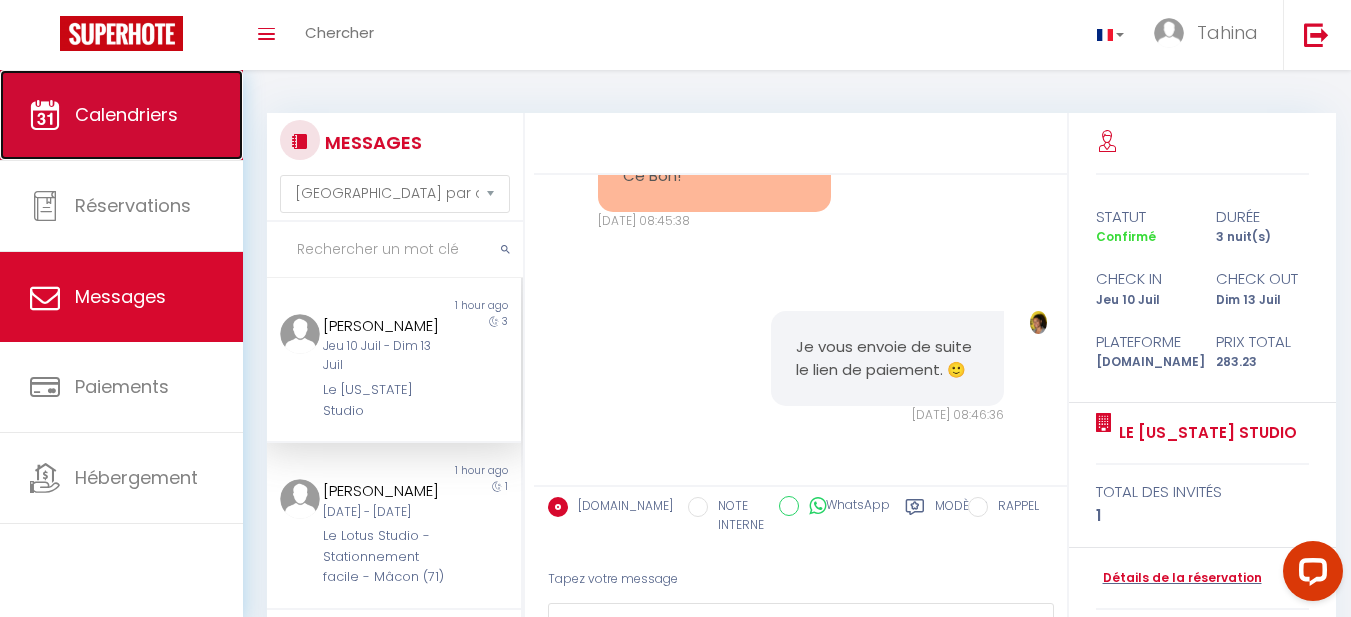 click on "Calendriers" at bounding box center (126, 114) 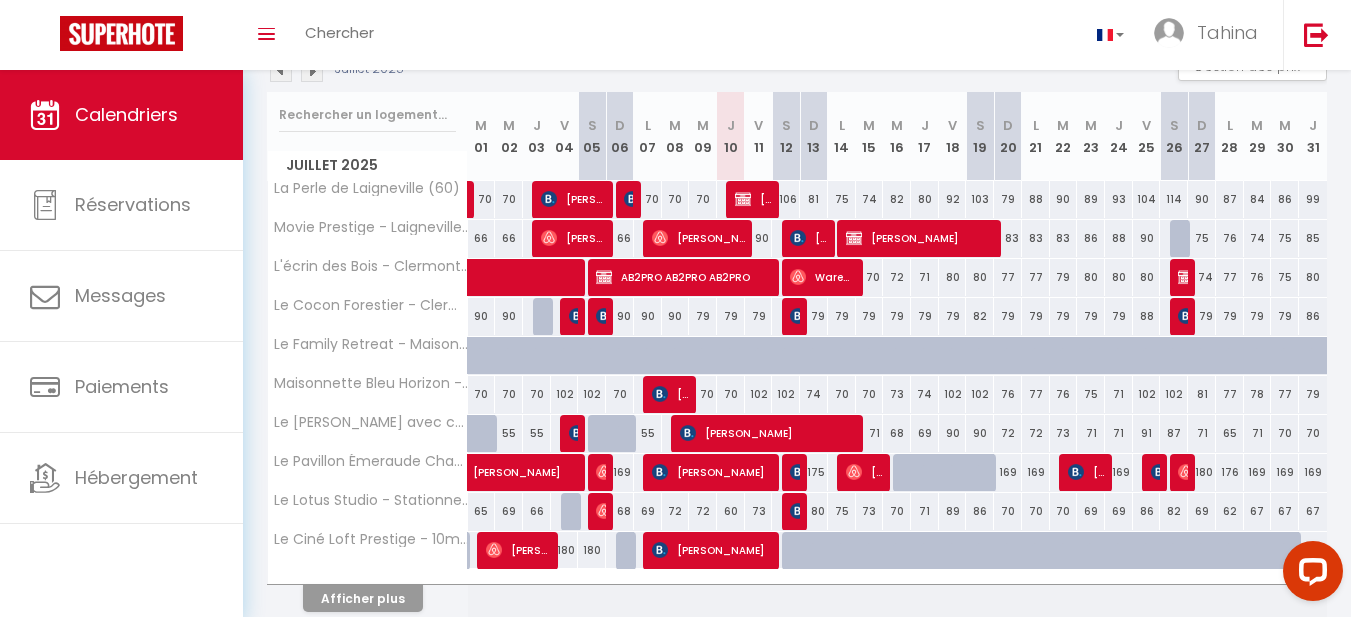 scroll, scrollTop: 239, scrollLeft: 0, axis: vertical 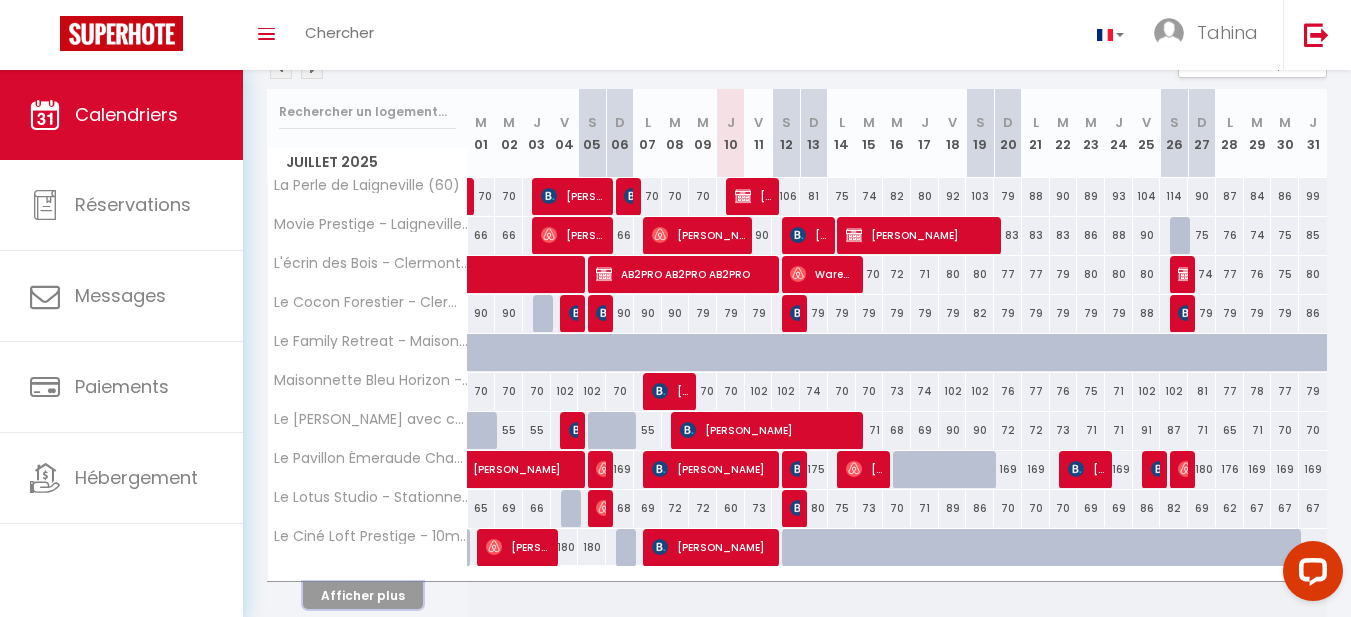 click on "Afficher plus" at bounding box center [363, 595] 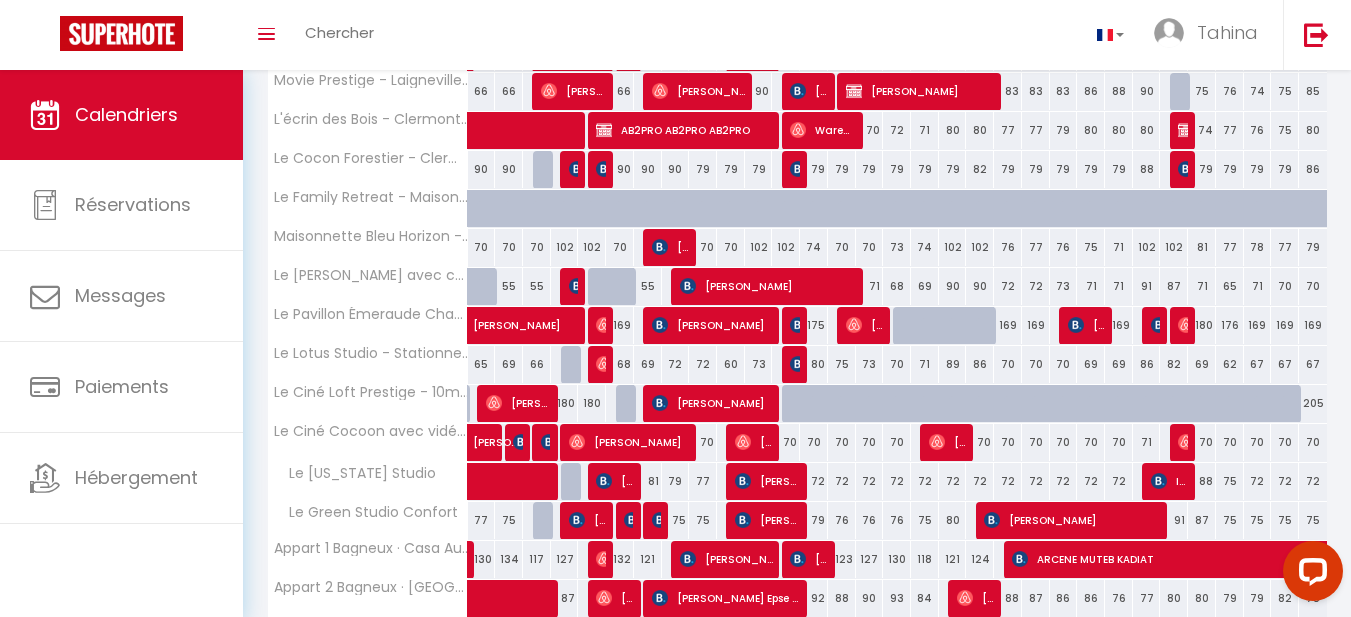 scroll, scrollTop: 385, scrollLeft: 0, axis: vertical 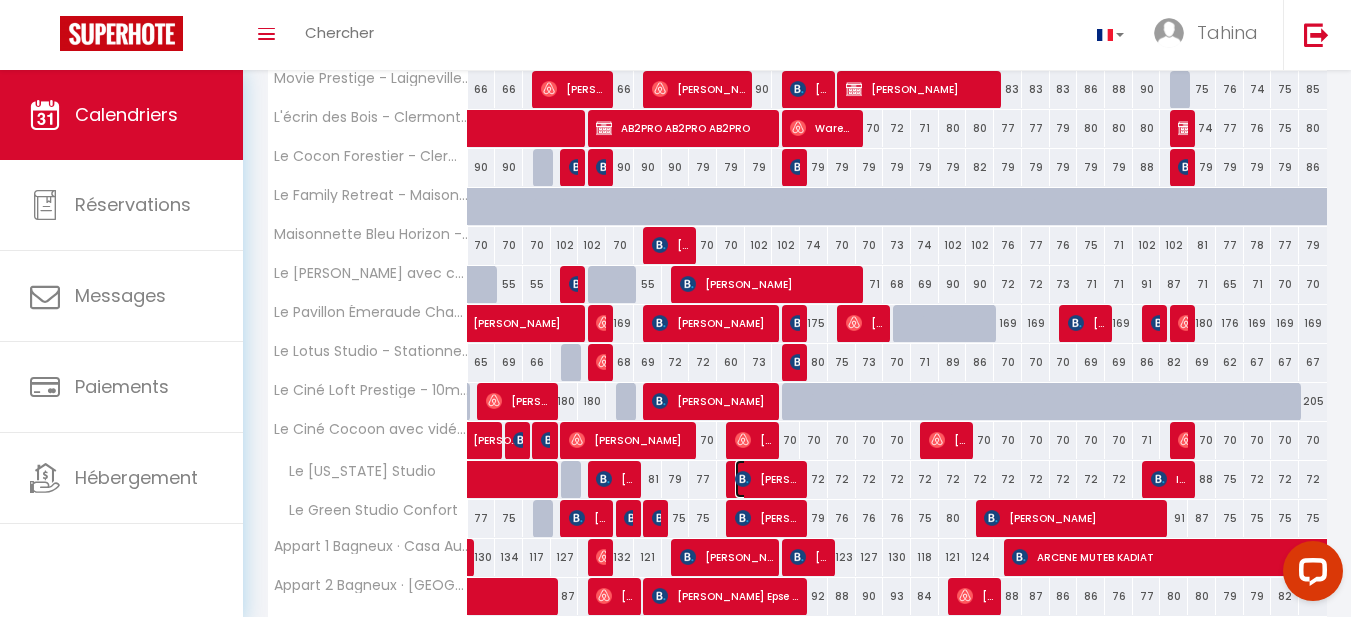 click on "[PERSON_NAME]" at bounding box center [767, 479] 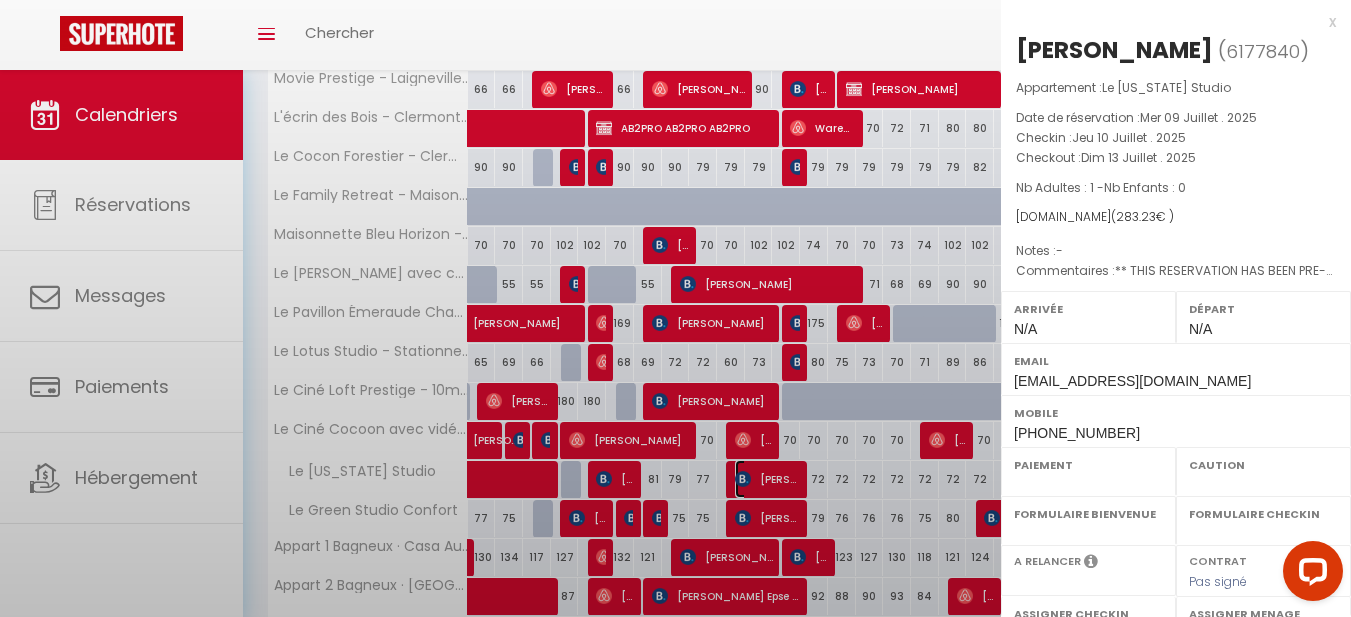 select on "OK" 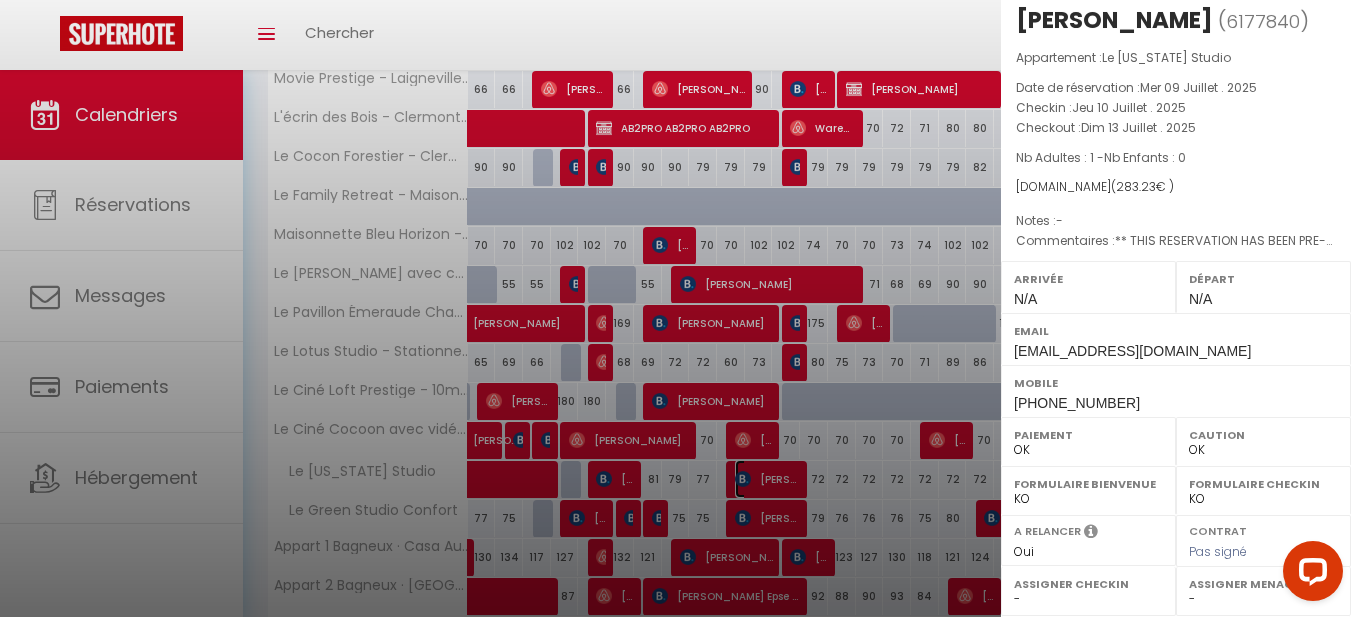 scroll, scrollTop: 23, scrollLeft: 0, axis: vertical 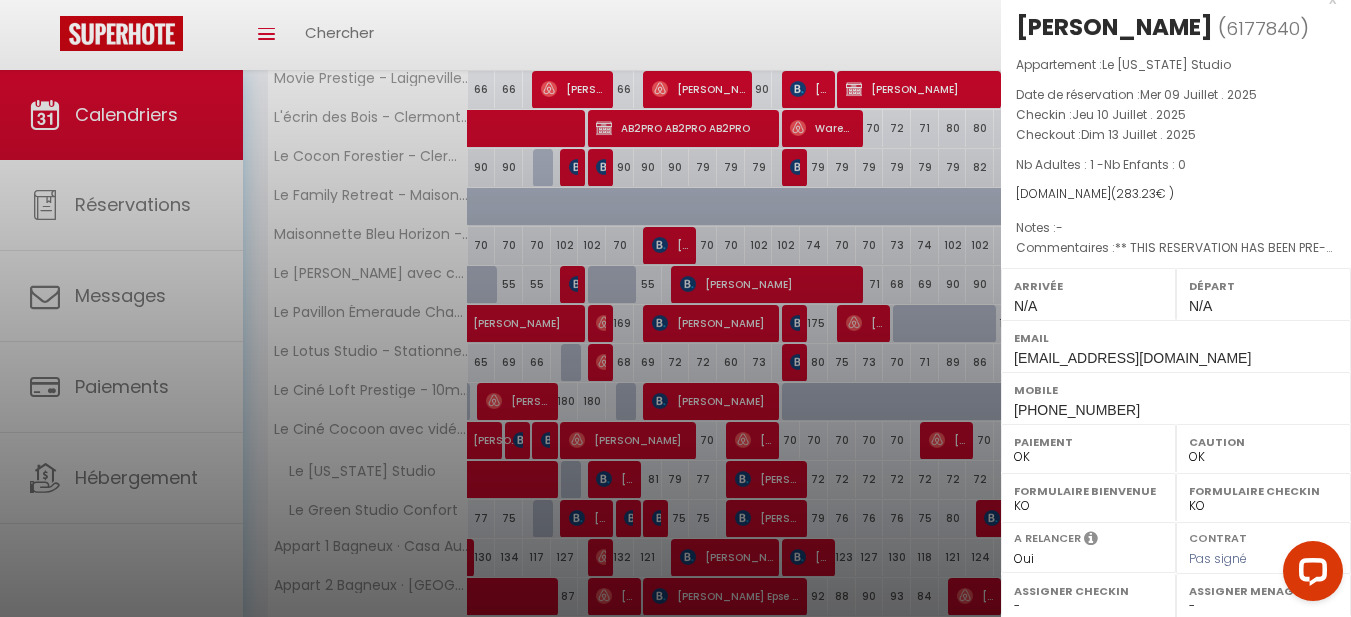 drag, startPoint x: 1017, startPoint y: 27, endPoint x: 1269, endPoint y: 36, distance: 252.16066 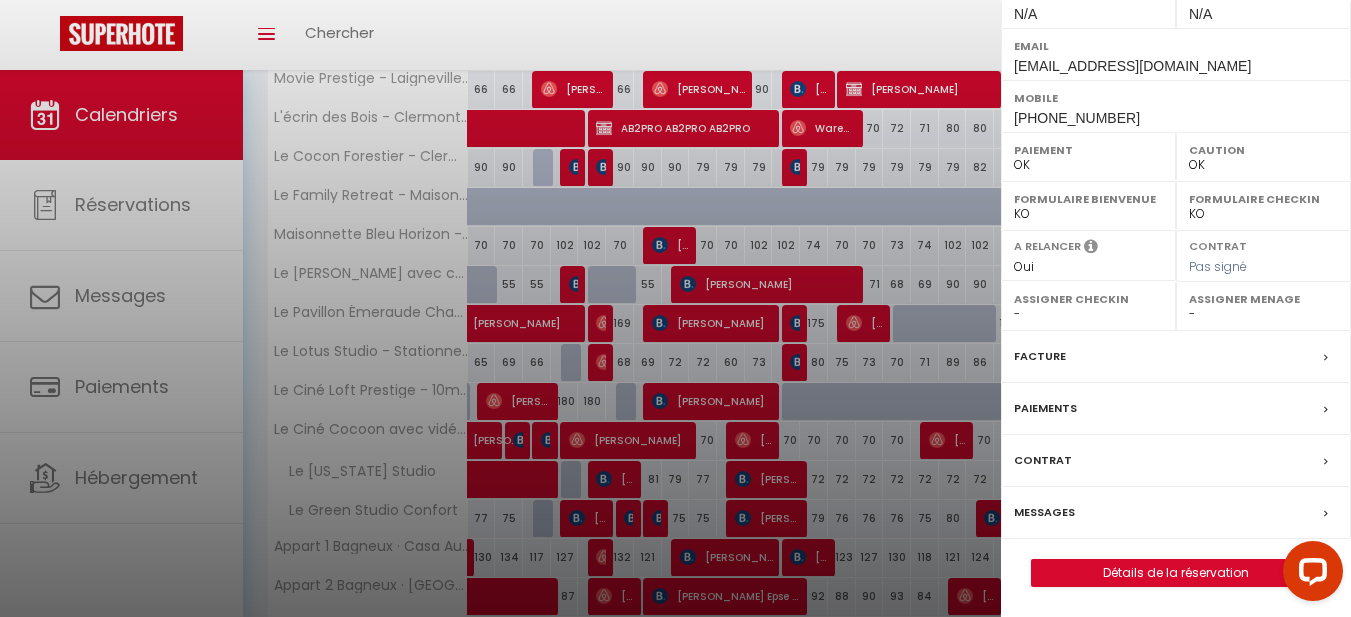 scroll, scrollTop: 347, scrollLeft: 0, axis: vertical 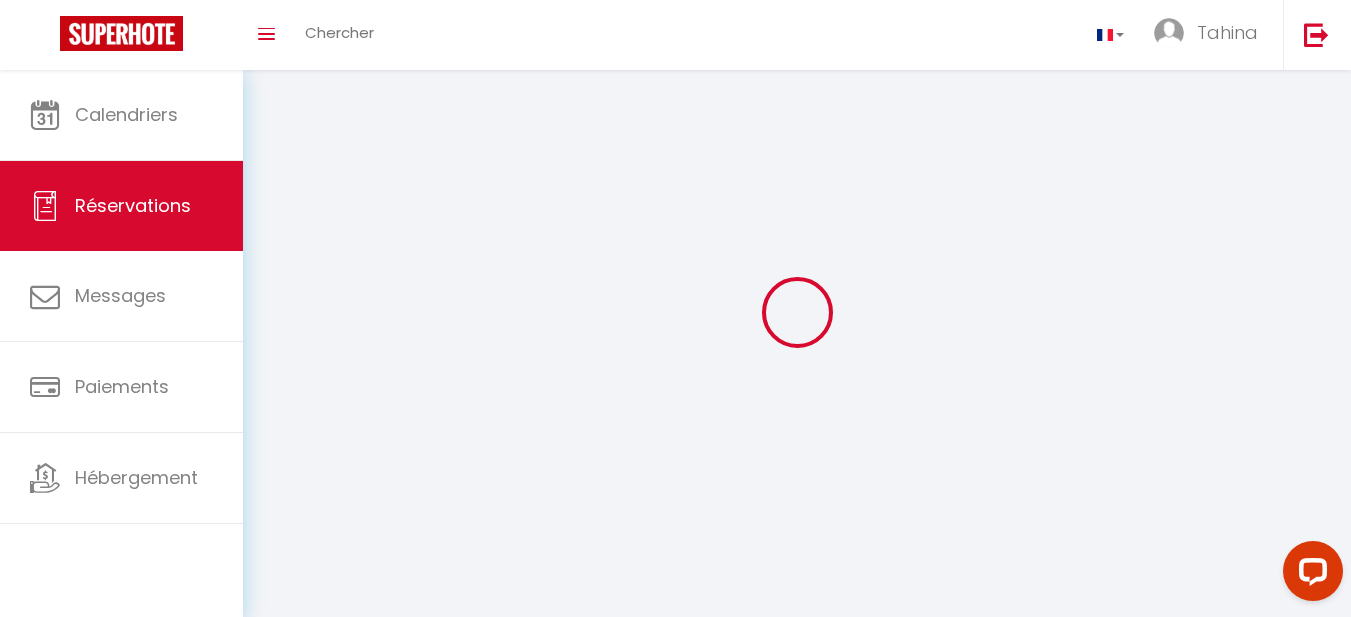 select 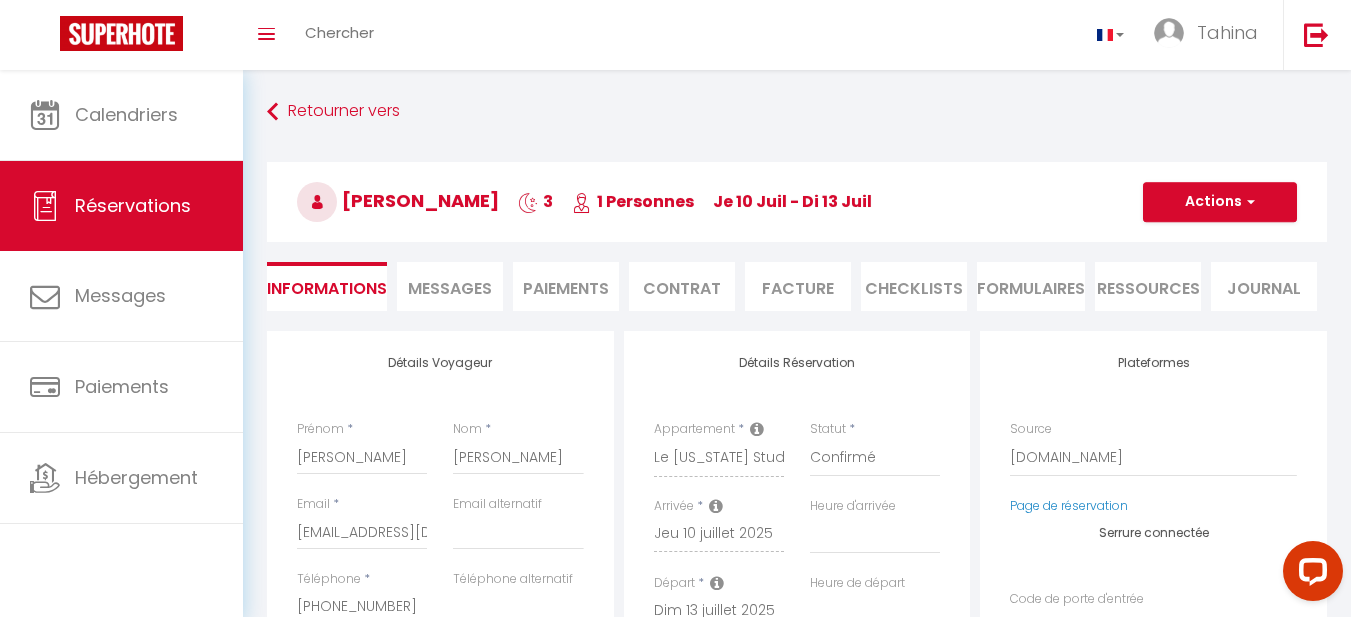 select 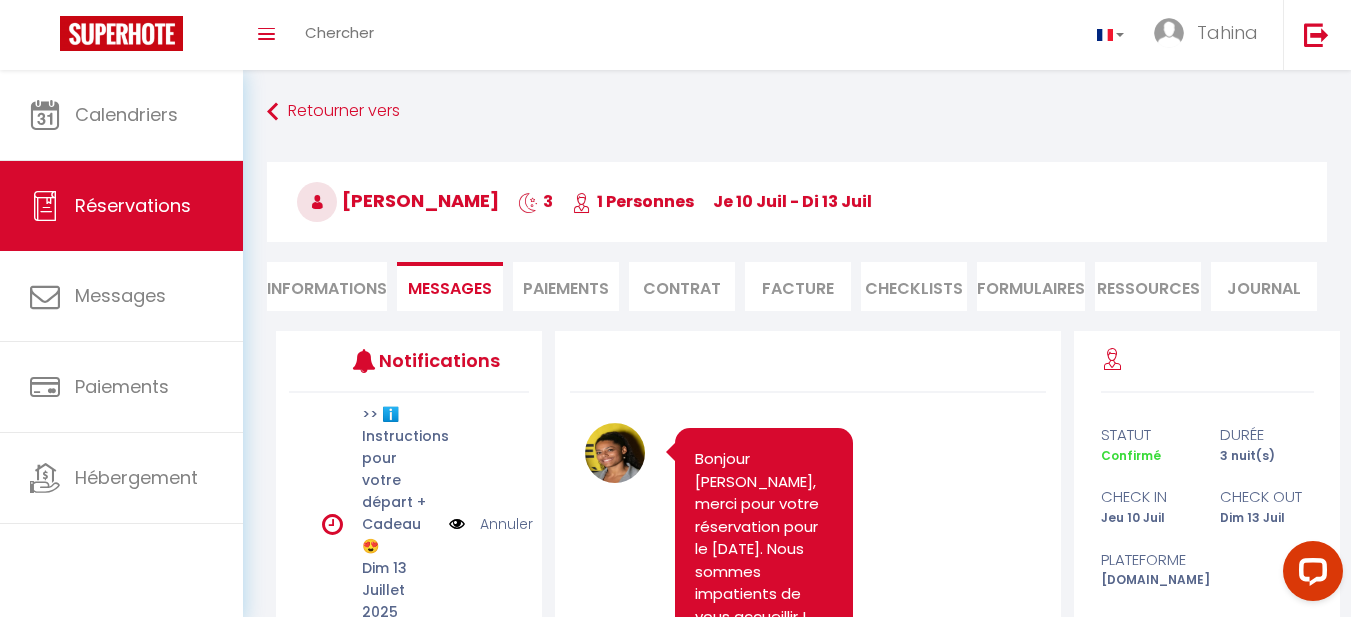 scroll, scrollTop: 5829, scrollLeft: 0, axis: vertical 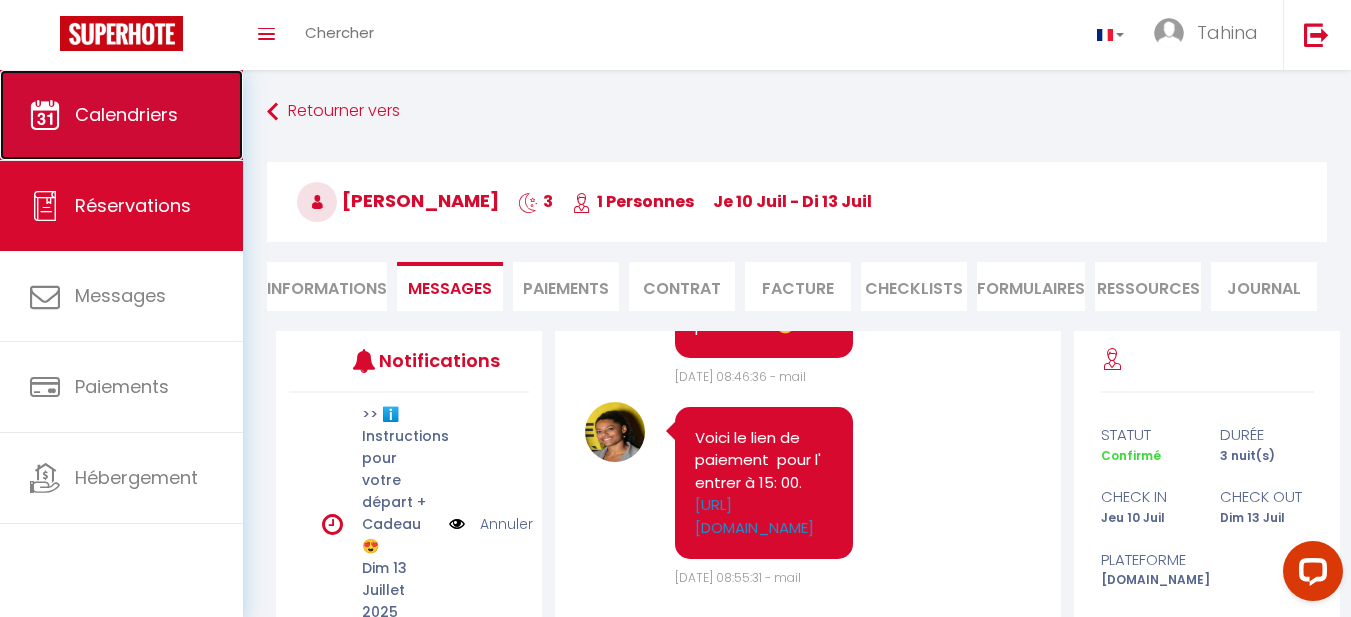 click on "Calendriers" at bounding box center (126, 114) 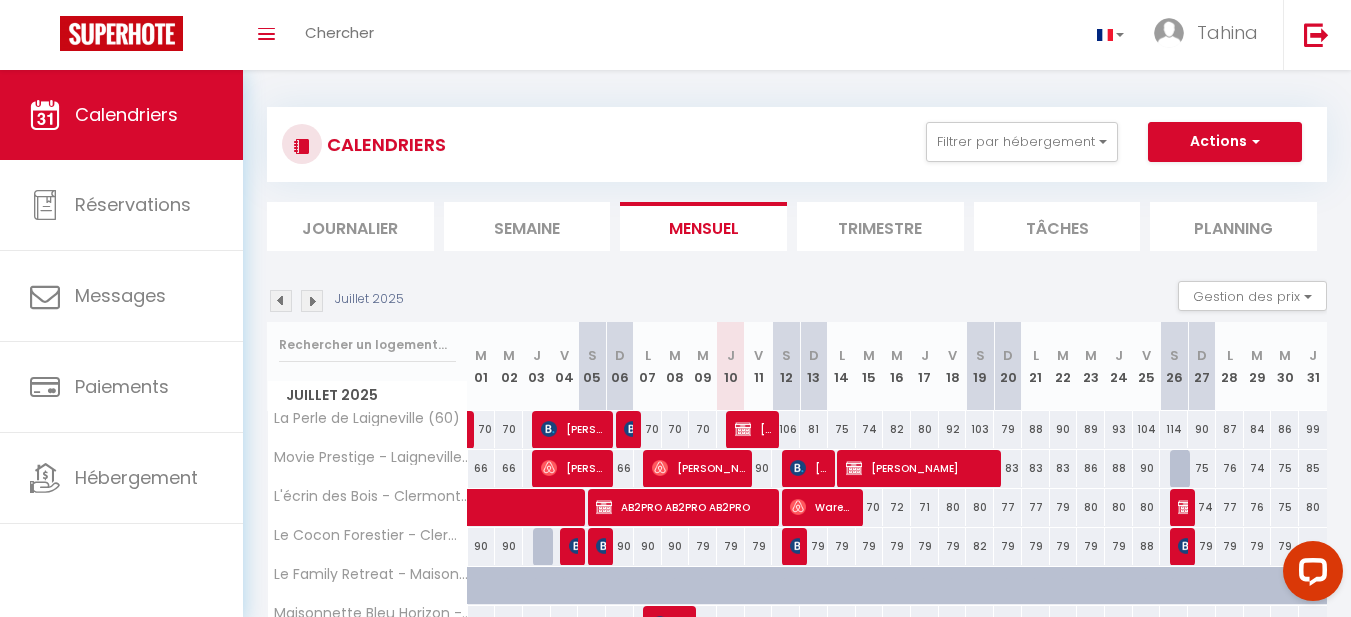 scroll, scrollTop: 0, scrollLeft: 0, axis: both 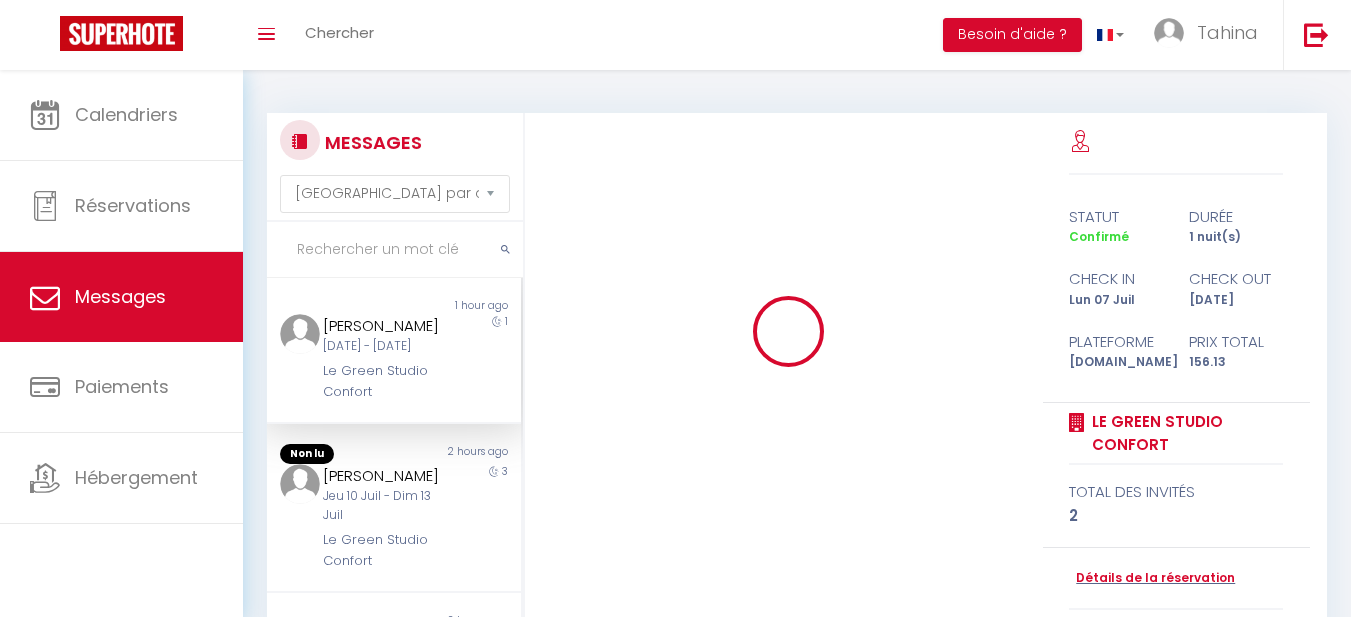 select on "message" 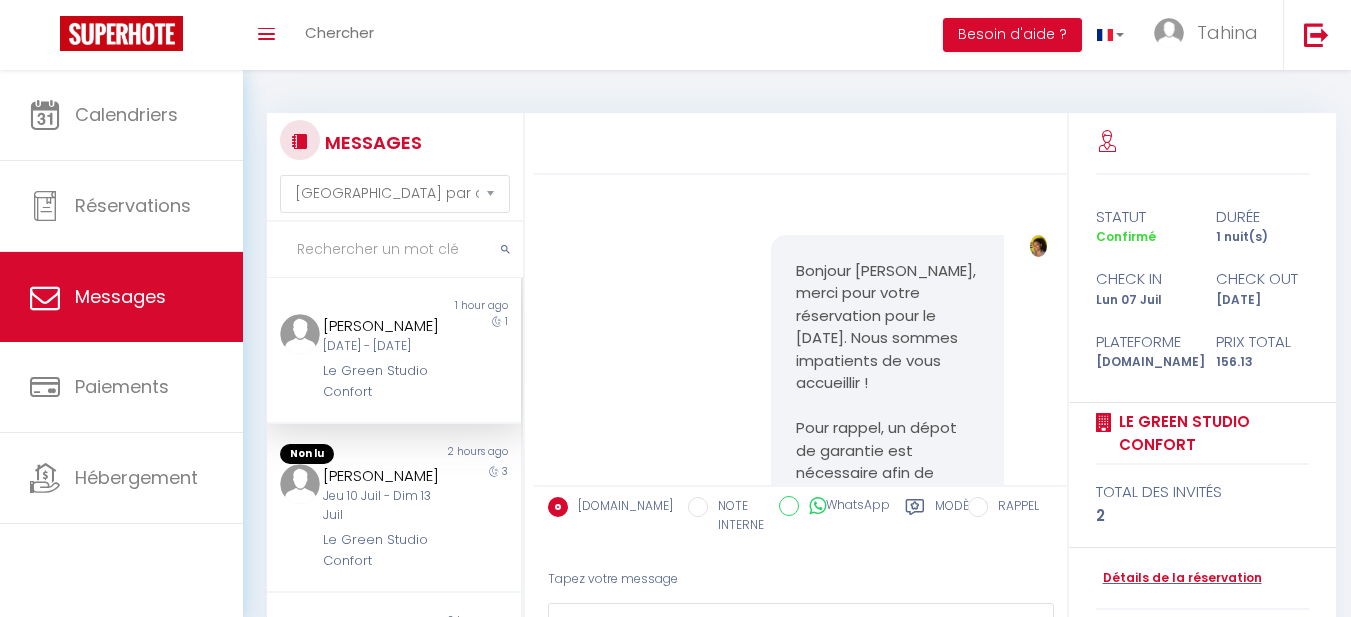scroll, scrollTop: 0, scrollLeft: 0, axis: both 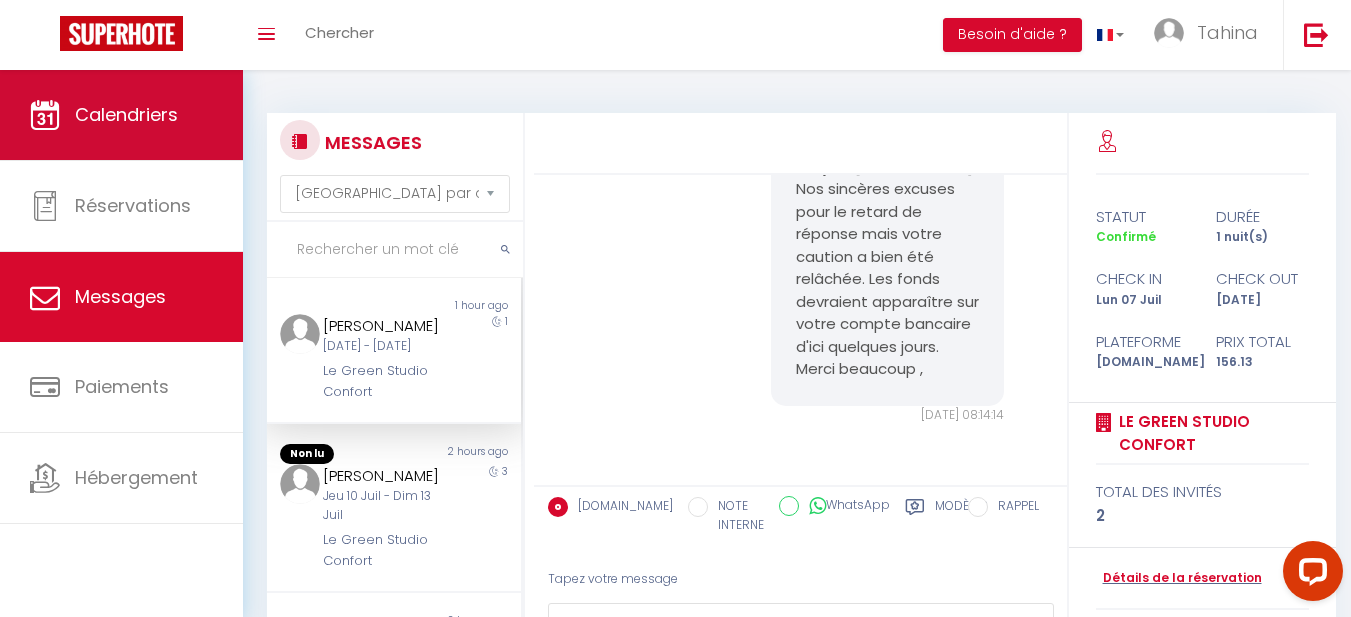 click on "Calendriers" at bounding box center (121, 115) 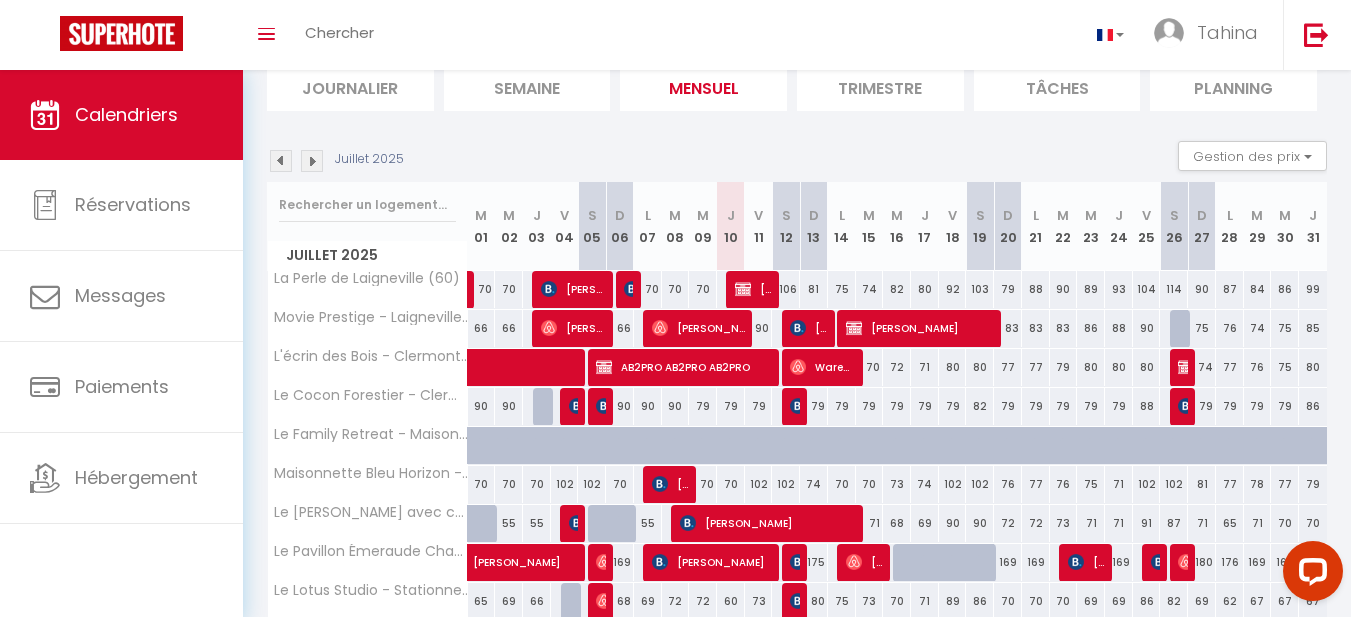 scroll, scrollTop: 150, scrollLeft: 0, axis: vertical 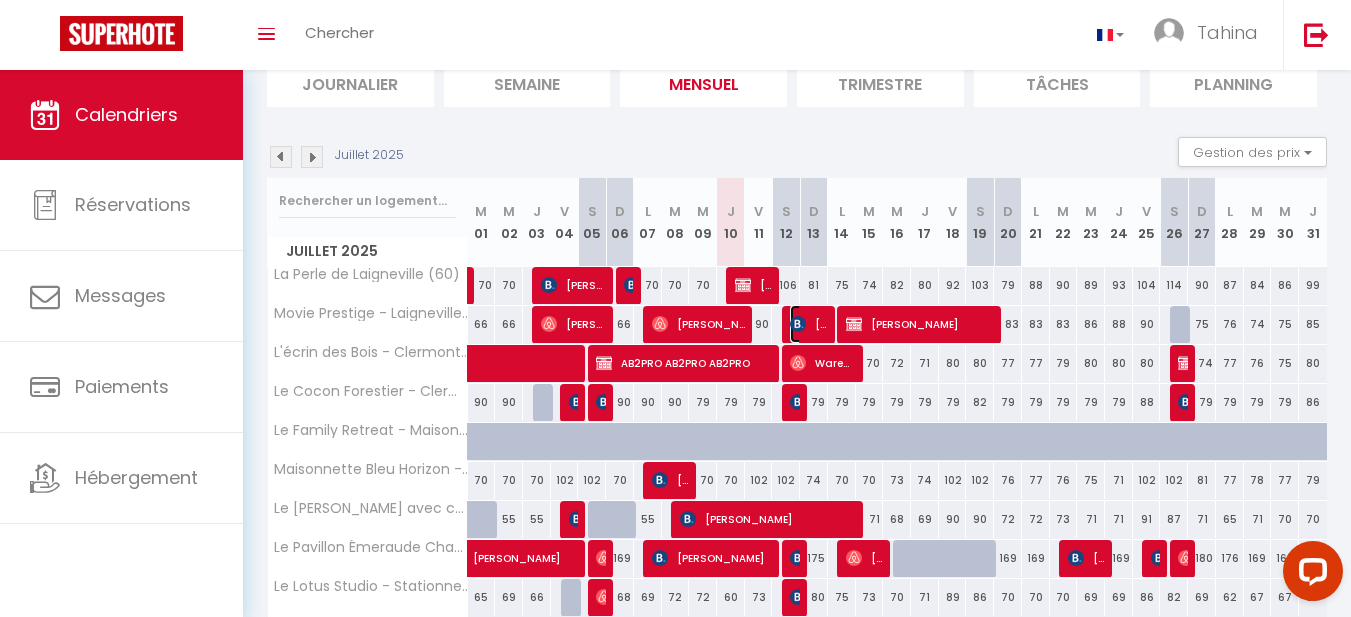click on "[PERSON_NAME]" at bounding box center (808, 324) 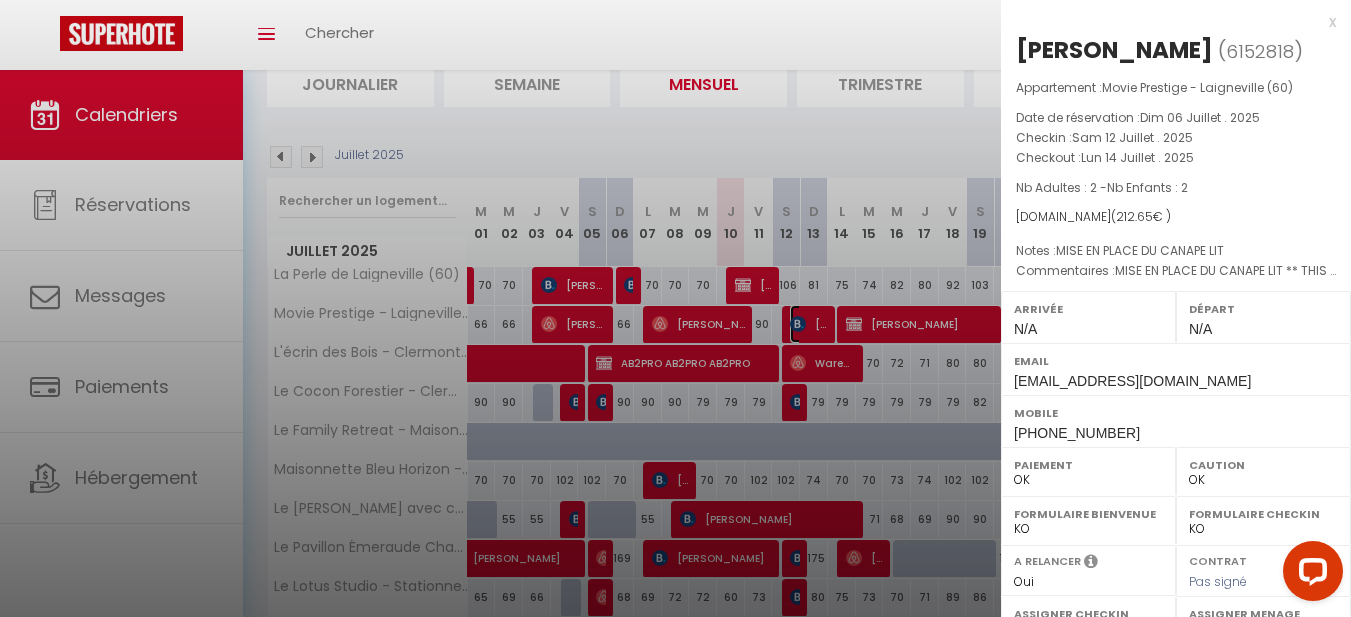 select on "34673" 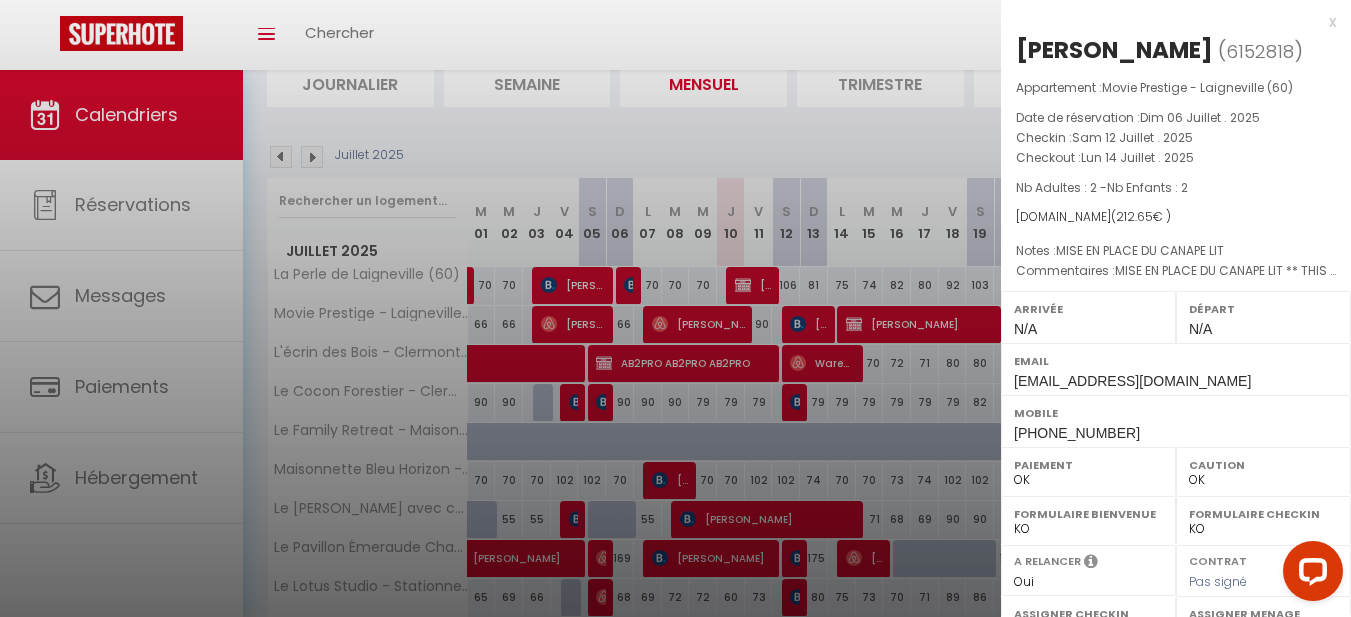click at bounding box center (675, 308) 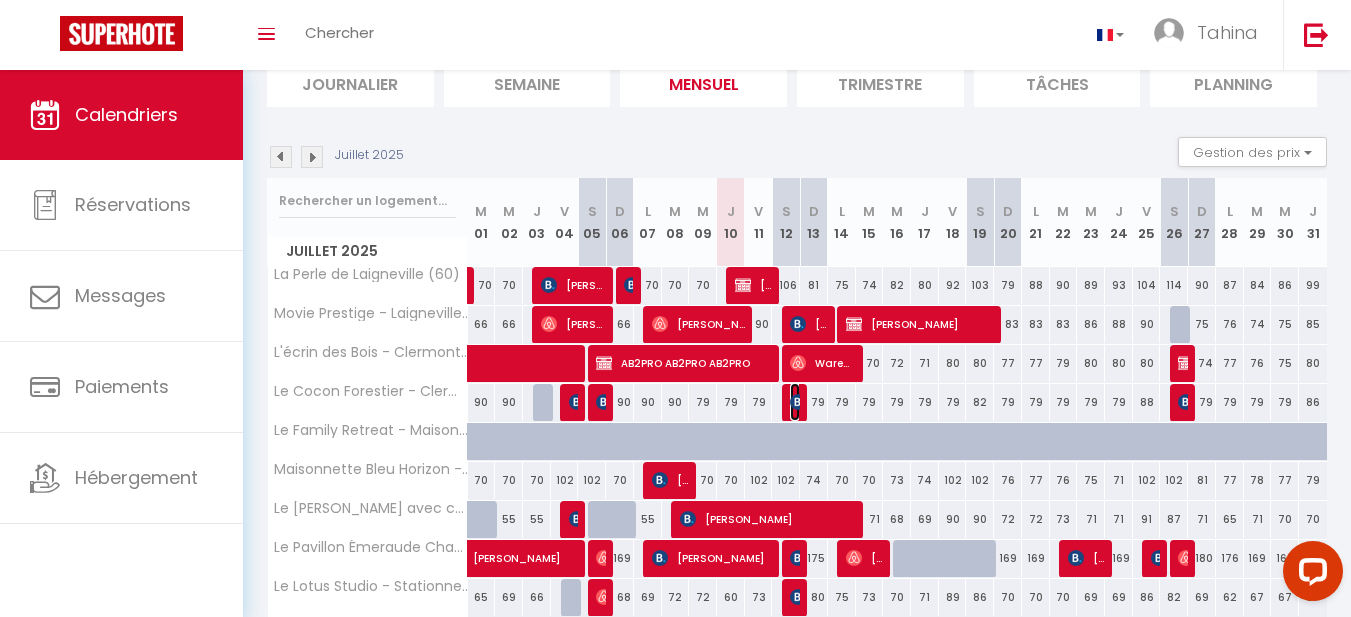 click at bounding box center [798, 402] 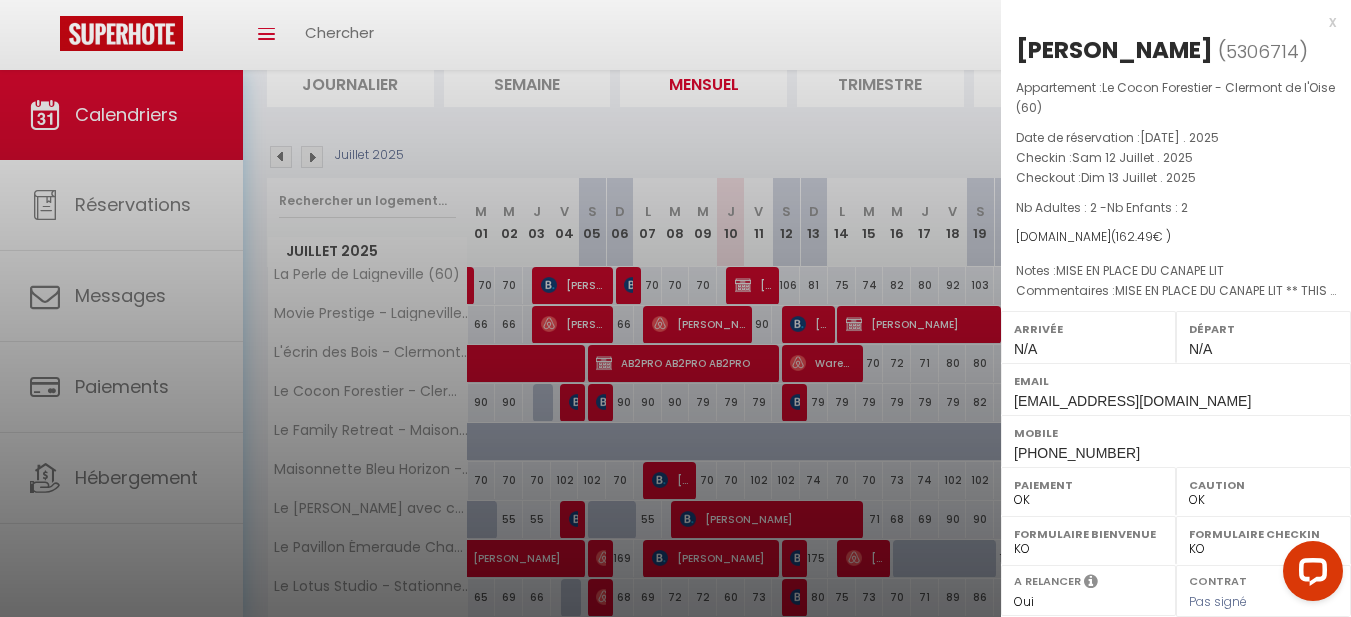 click at bounding box center [675, 308] 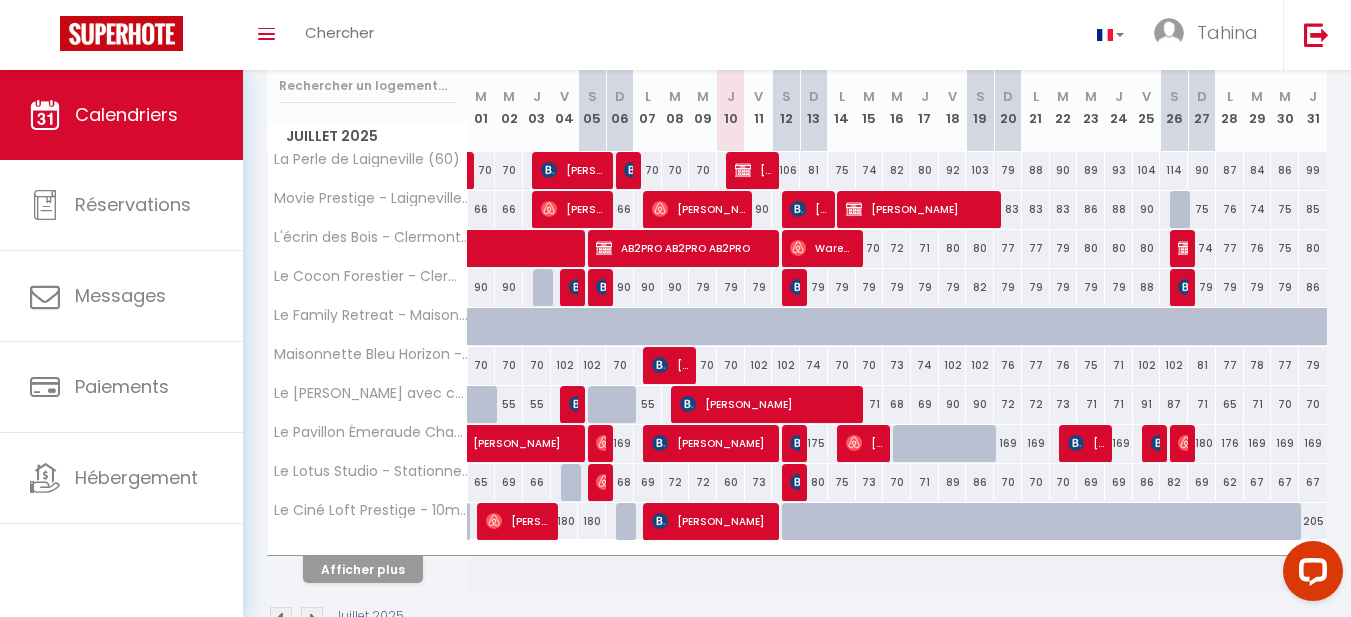 scroll, scrollTop: 322, scrollLeft: 0, axis: vertical 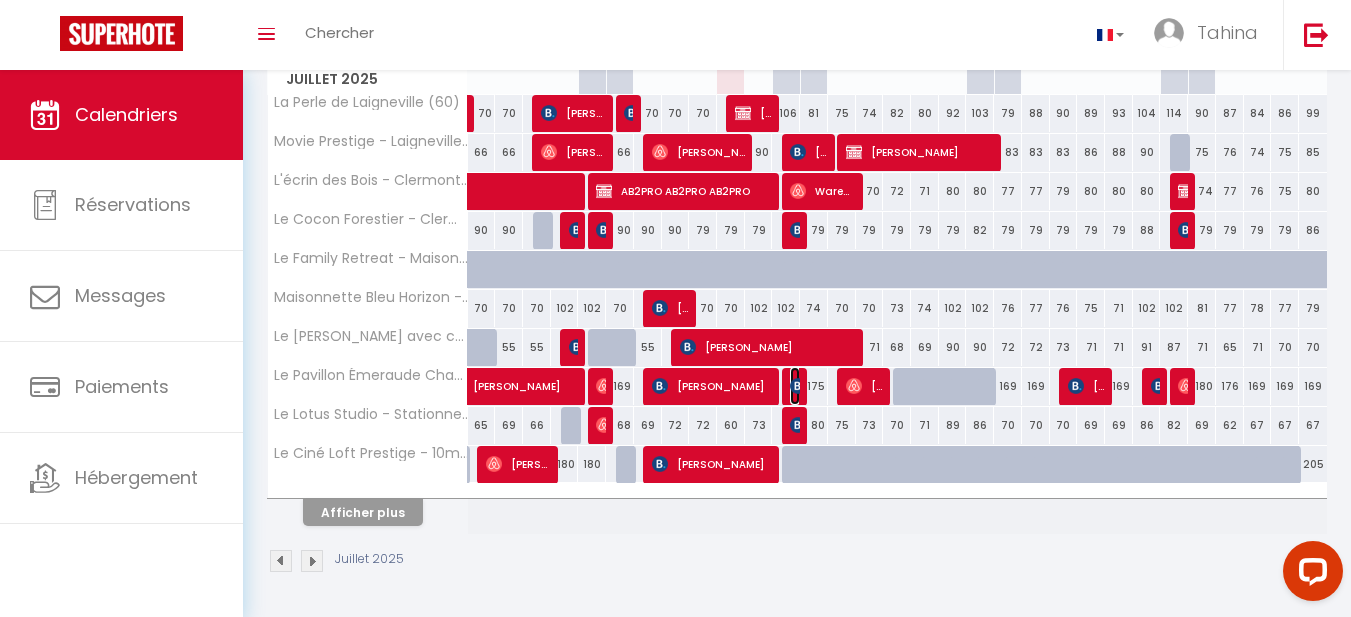 click at bounding box center [798, 386] 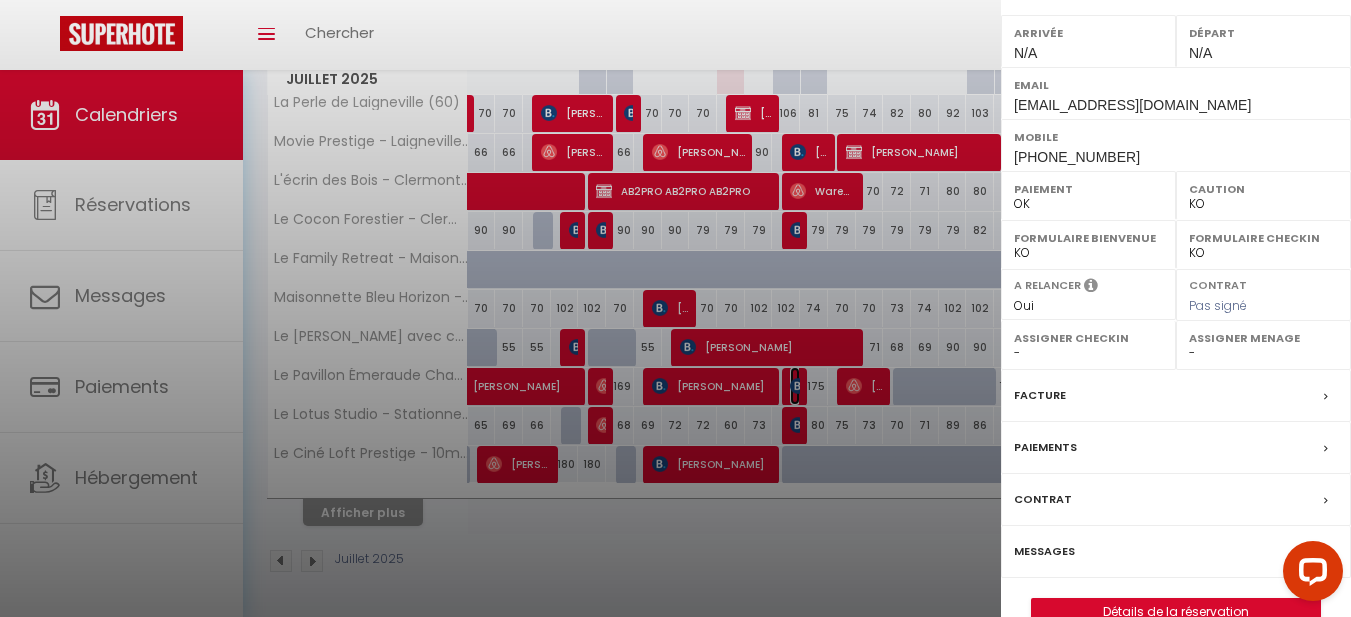 scroll, scrollTop: 335, scrollLeft: 0, axis: vertical 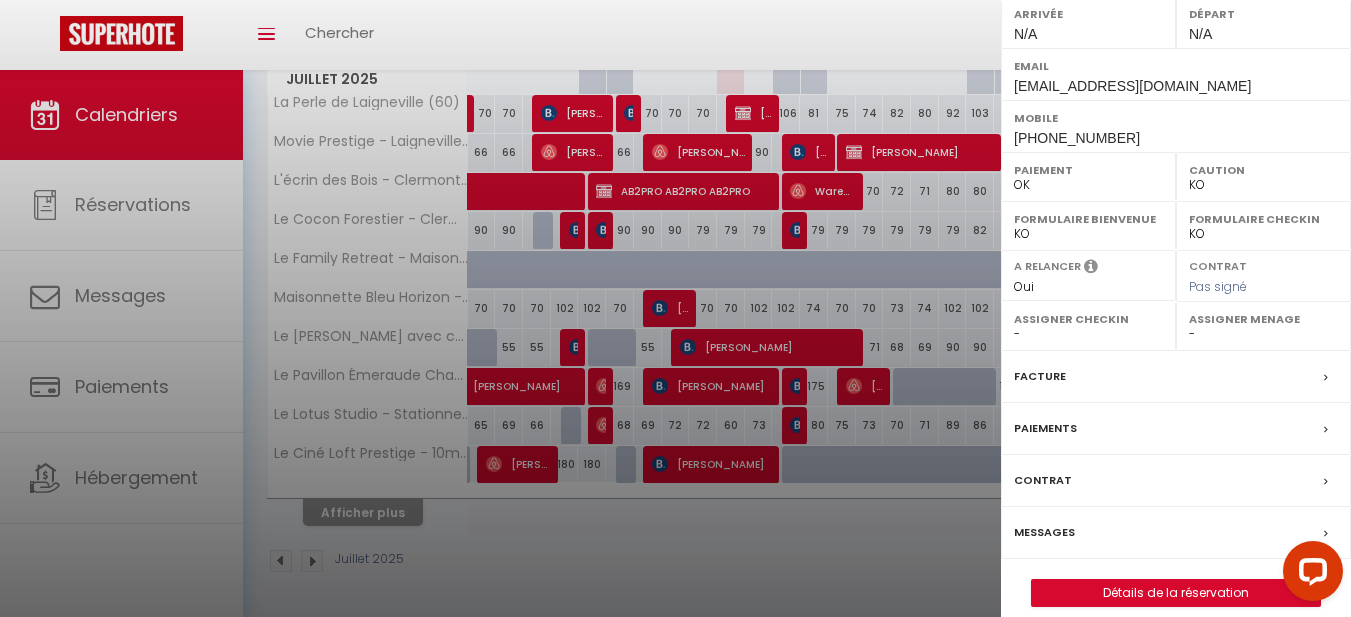 click on "Messages" at bounding box center [1044, 532] 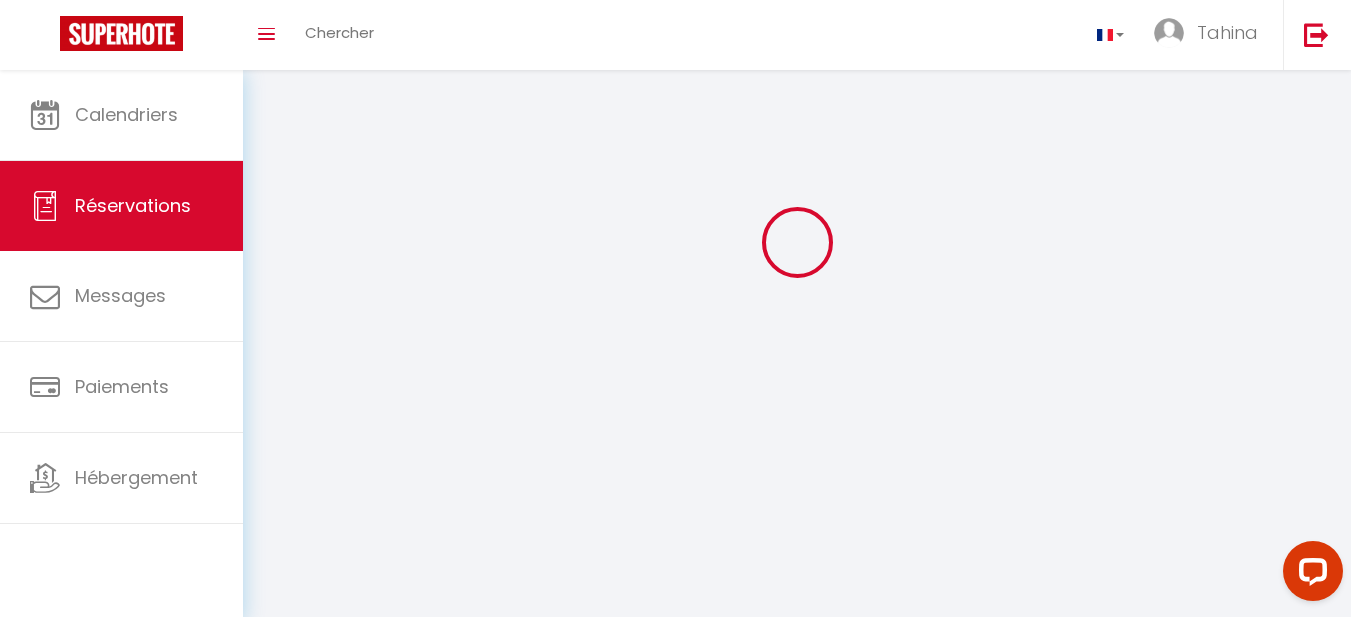 scroll, scrollTop: 0, scrollLeft: 0, axis: both 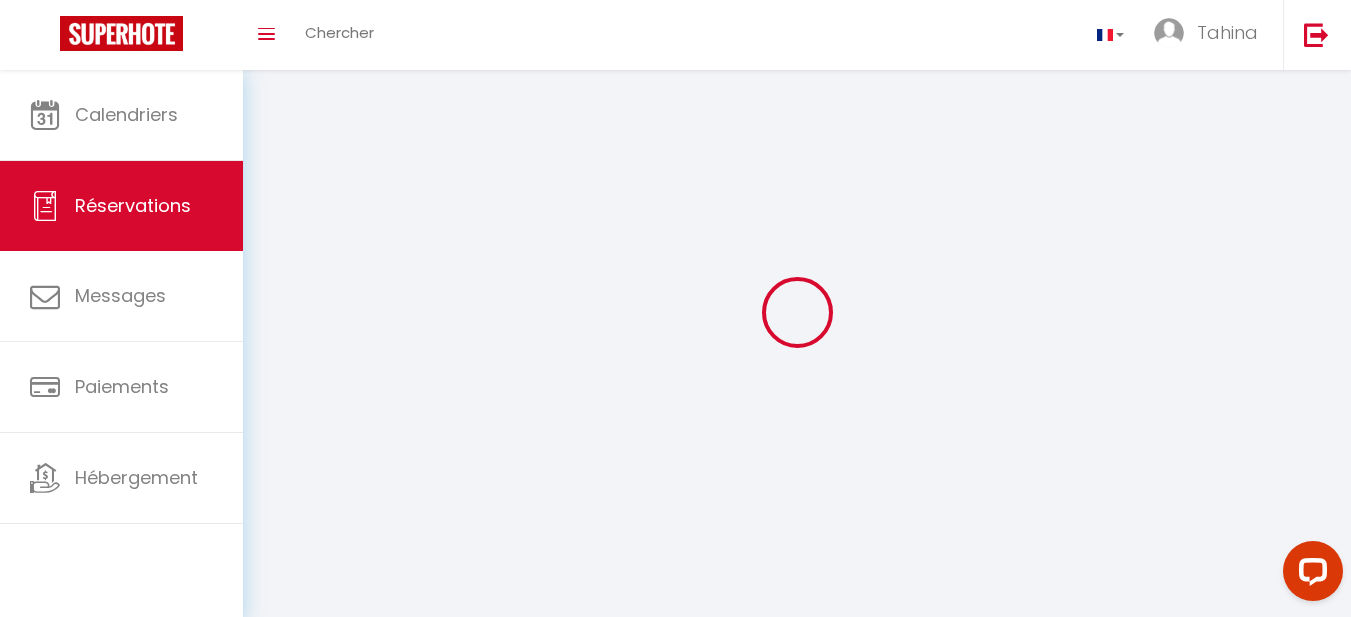 select 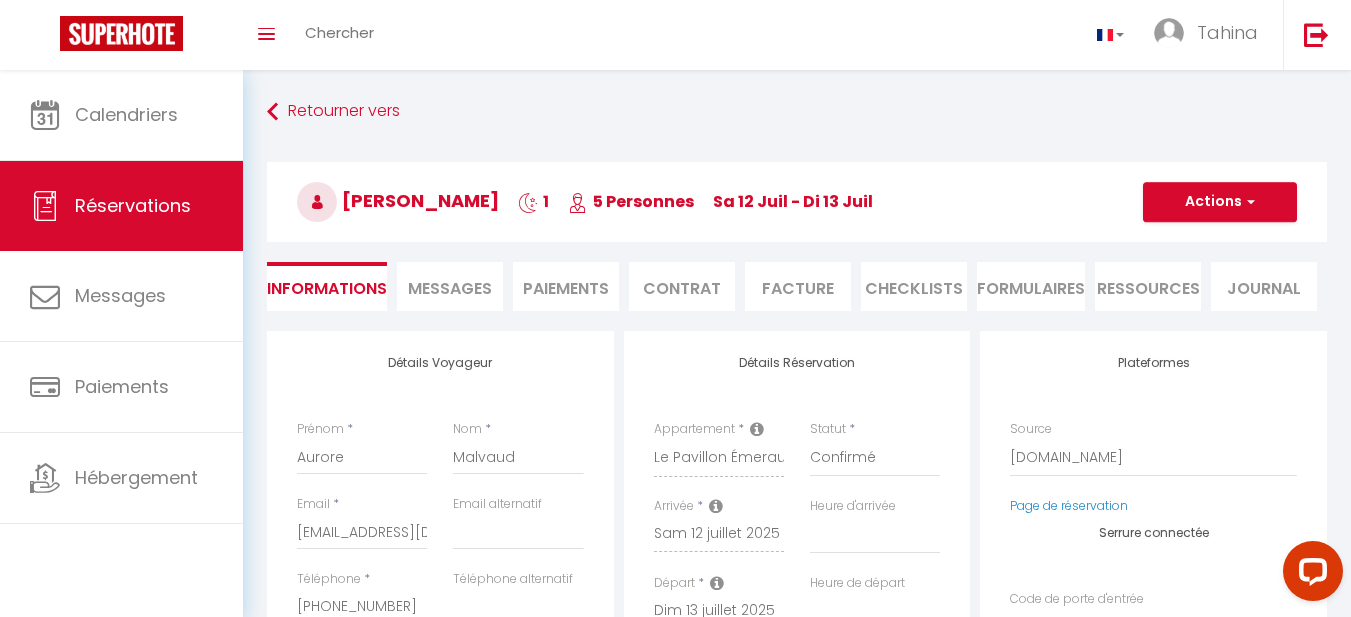 select 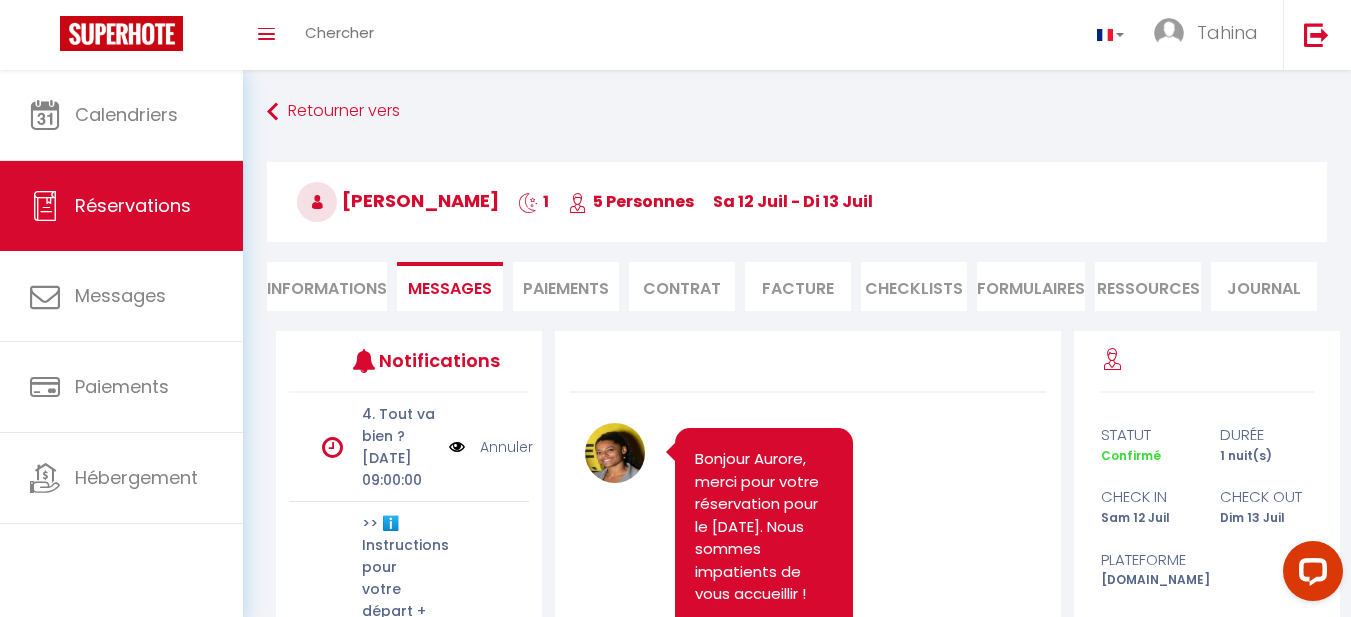 scroll, scrollTop: 994, scrollLeft: 0, axis: vertical 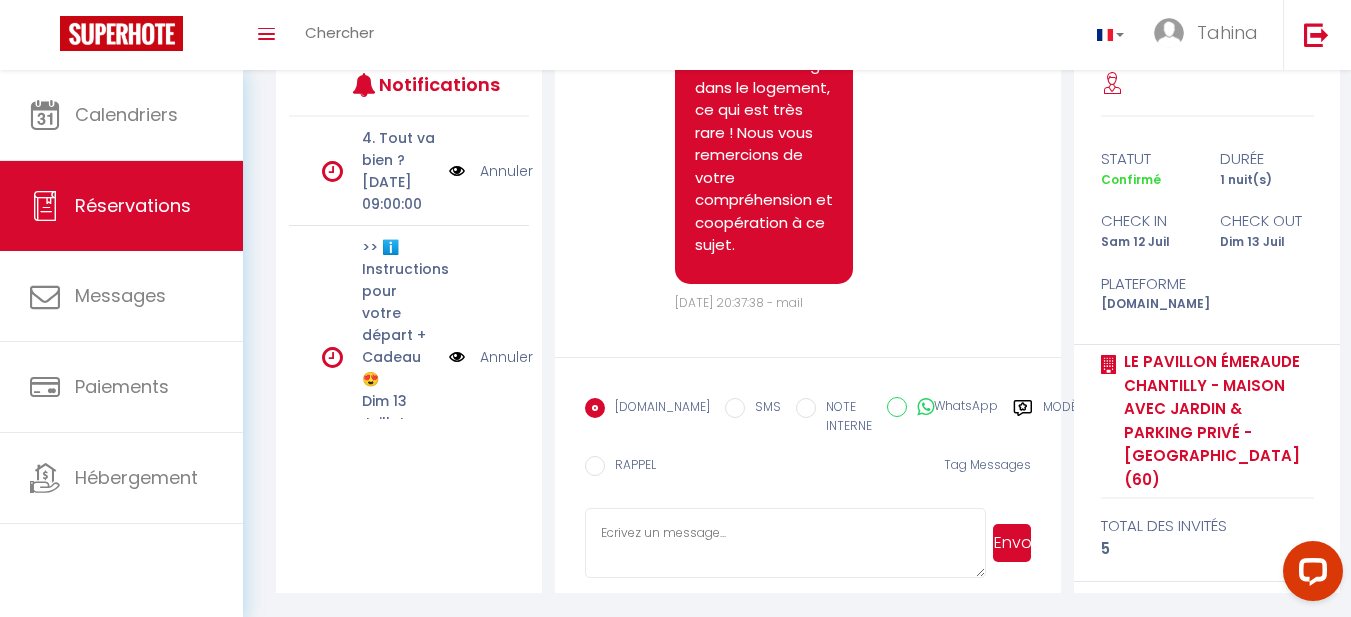 click 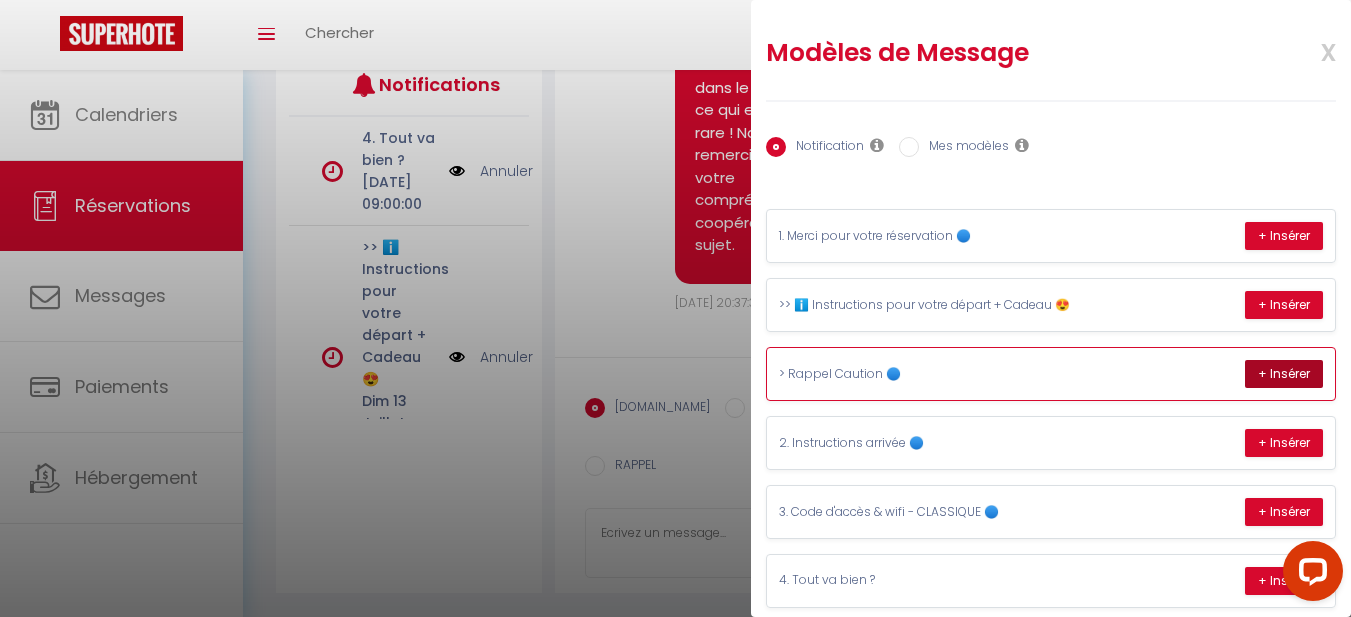 click on "+ Insérer" at bounding box center [1284, 374] 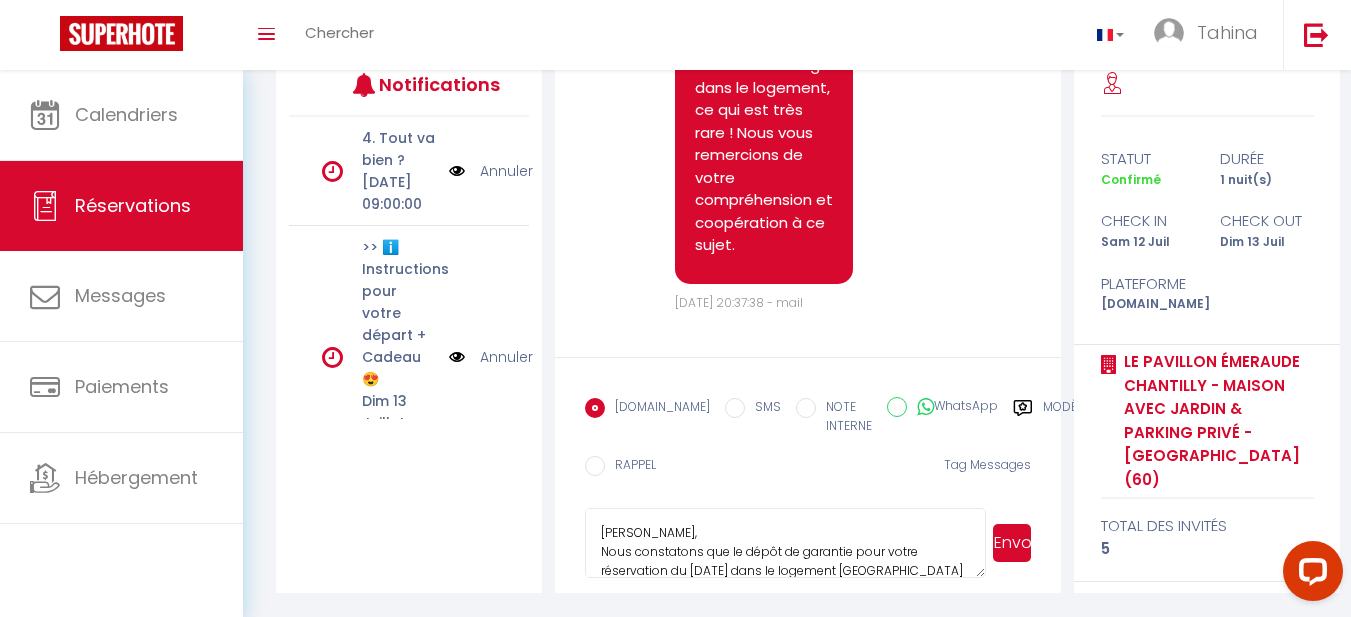 click on "Envoyer" at bounding box center [1012, 543] 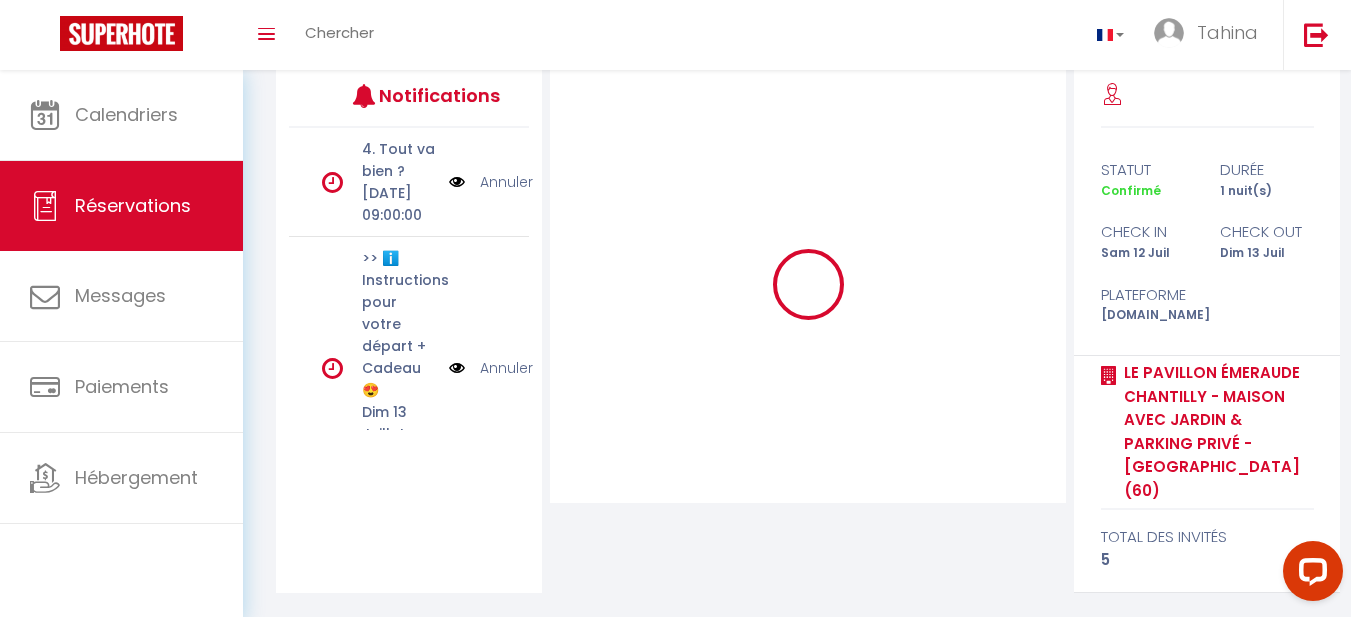 scroll, scrollTop: 241, scrollLeft: 0, axis: vertical 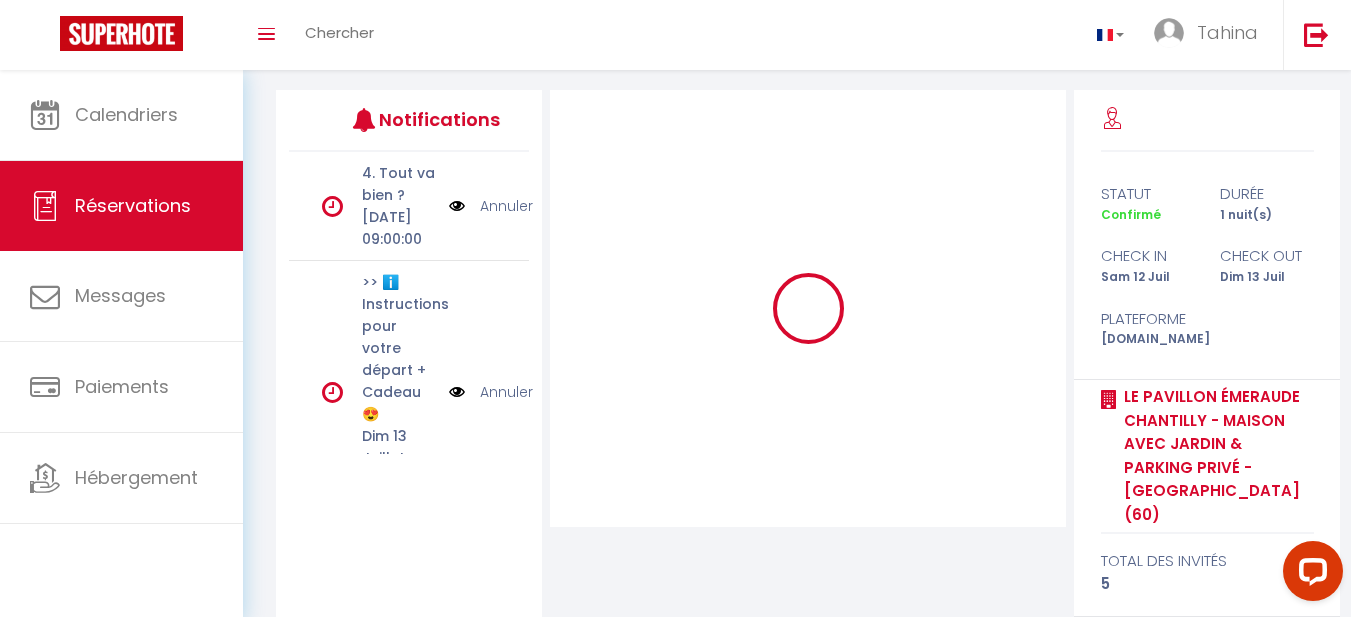 type 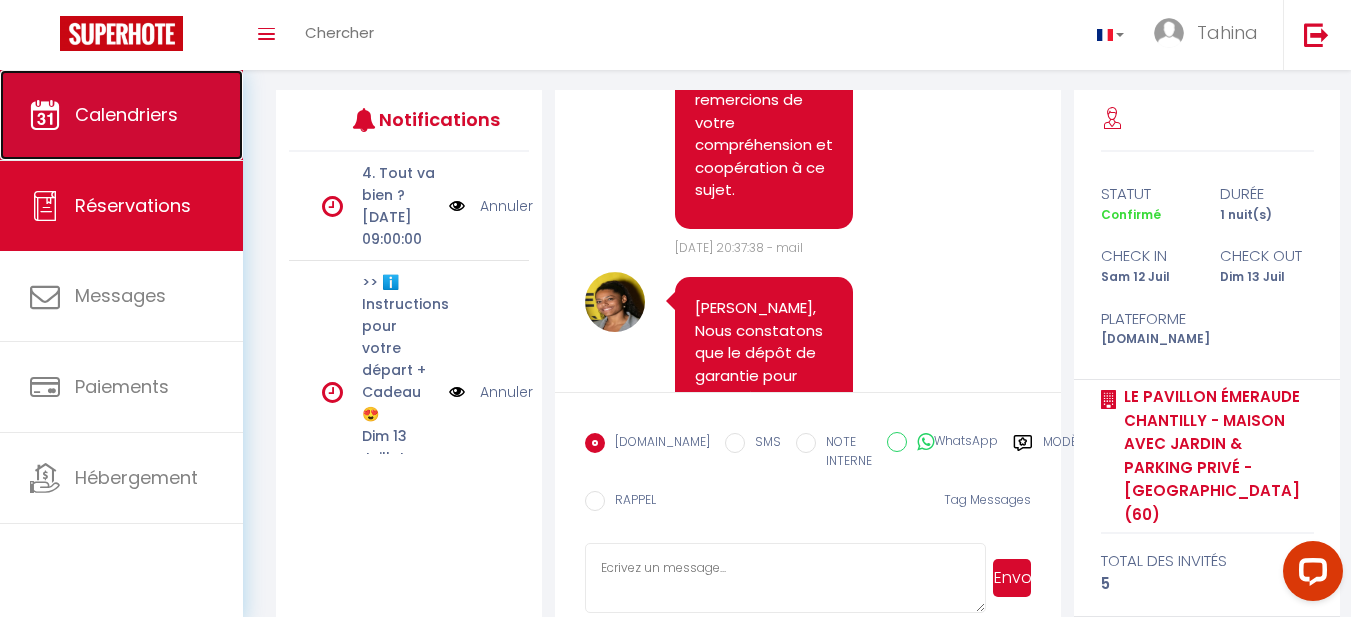 click on "Calendriers" at bounding box center (126, 114) 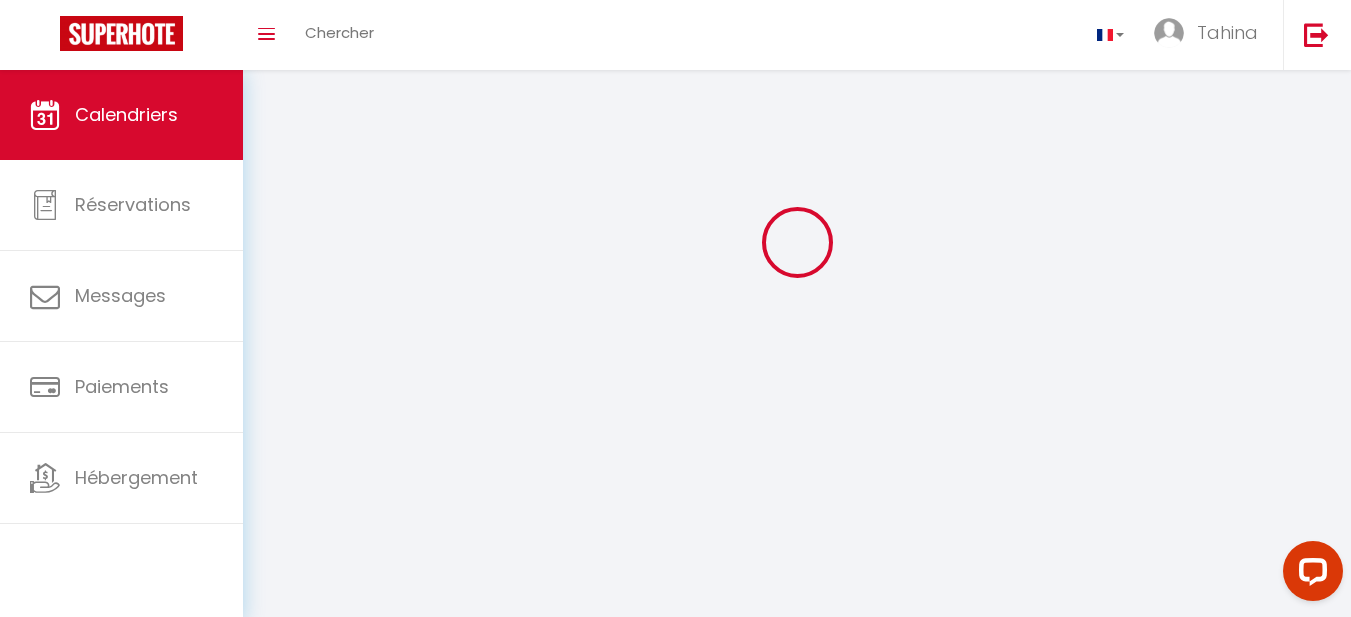 scroll, scrollTop: 0, scrollLeft: 0, axis: both 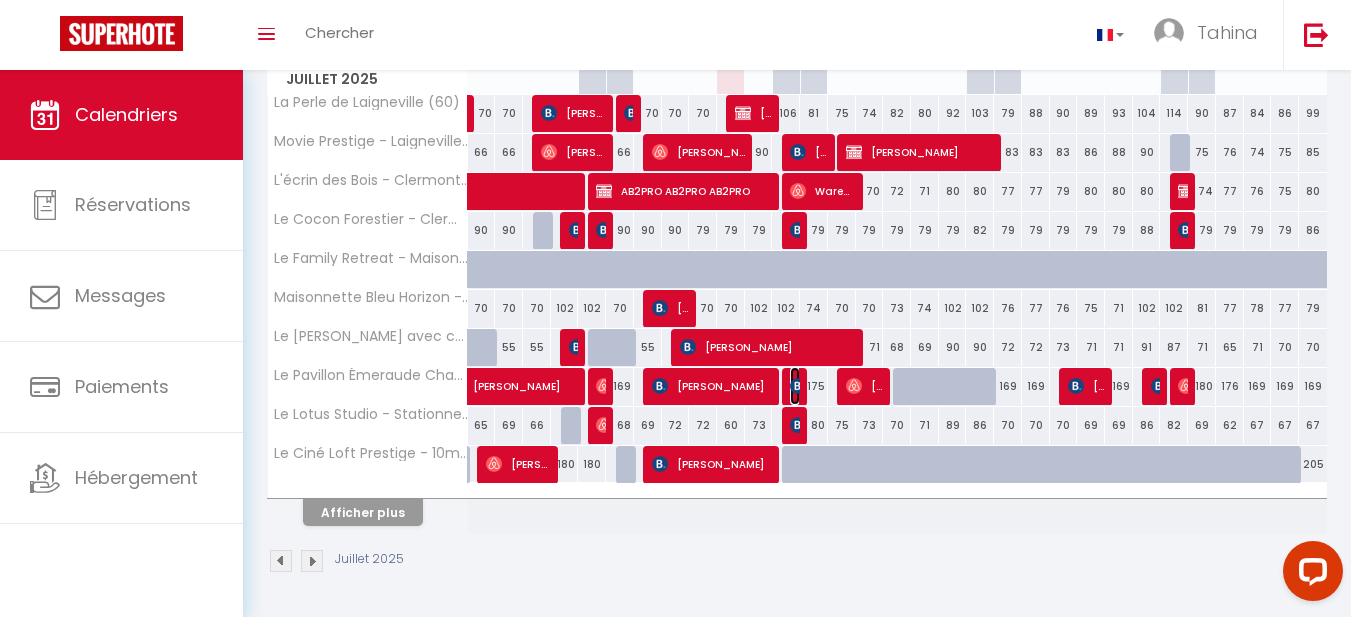 click at bounding box center (798, 386) 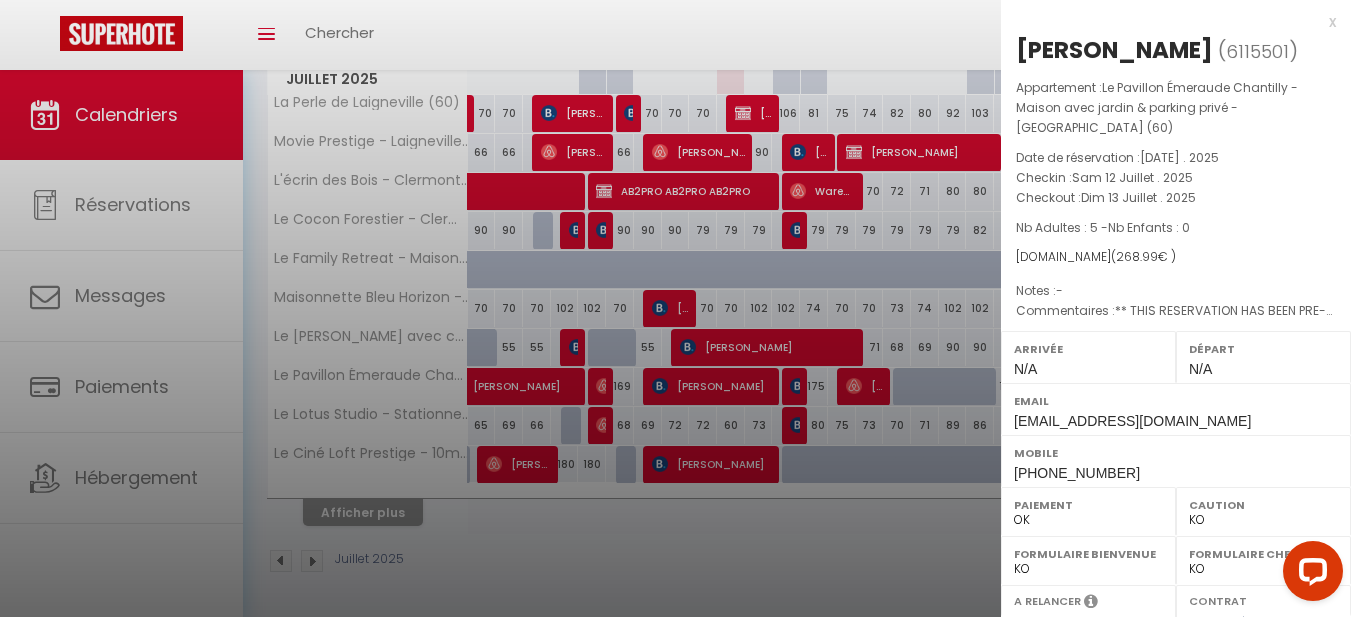 click at bounding box center [675, 308] 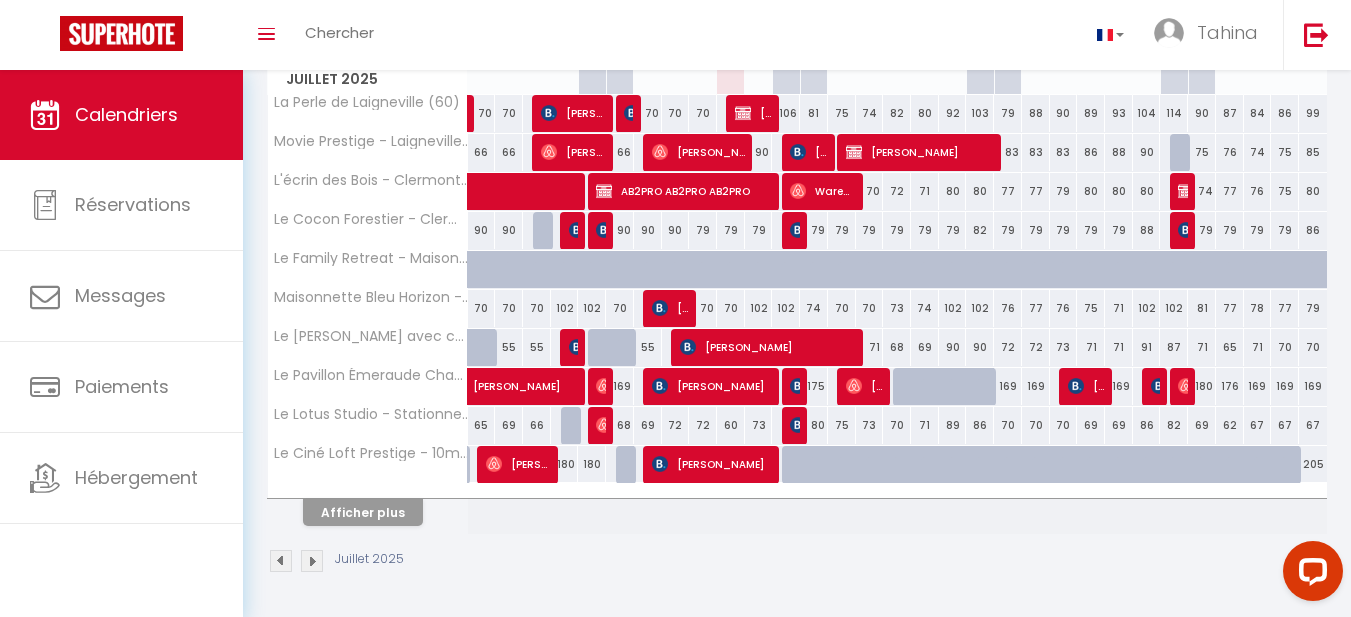 click on "80" at bounding box center (814, 425) 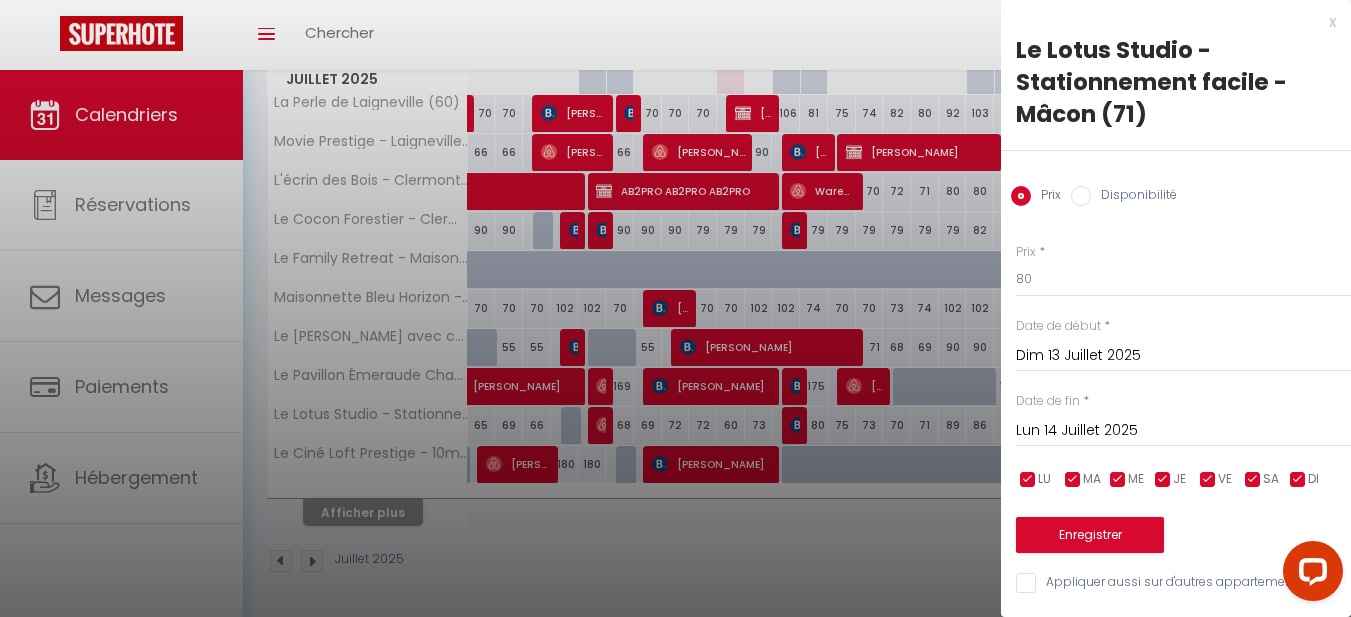 click at bounding box center [675, 308] 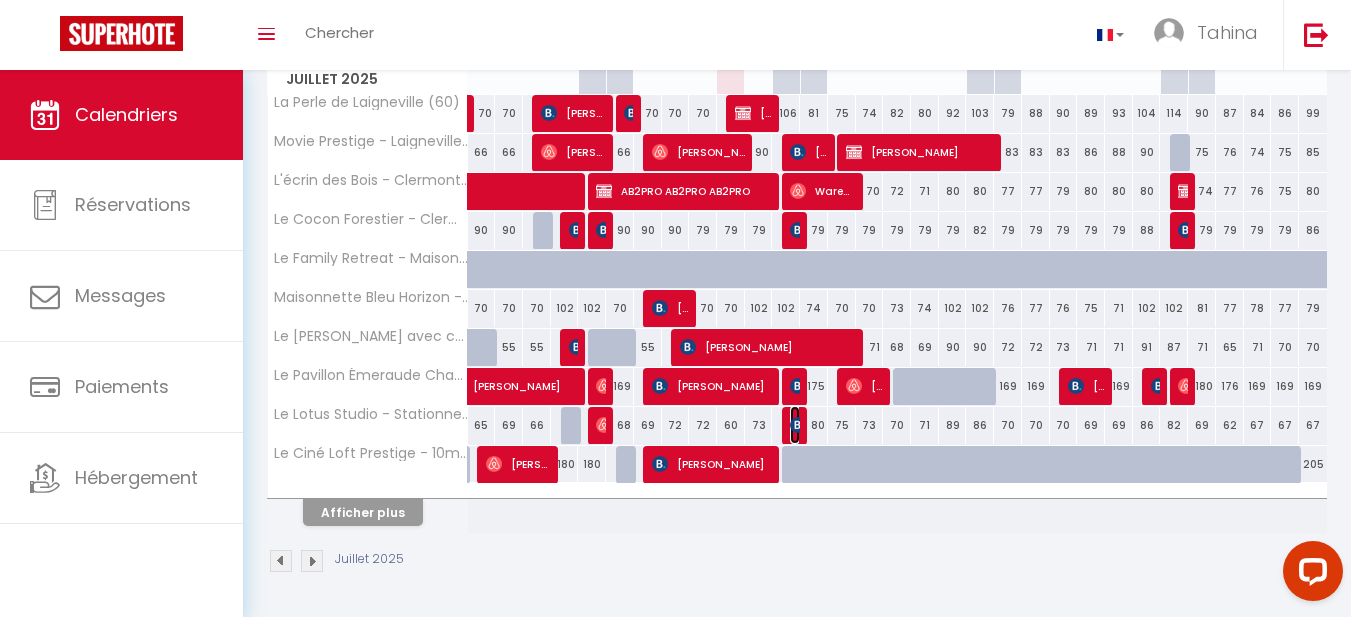 click at bounding box center (798, 425) 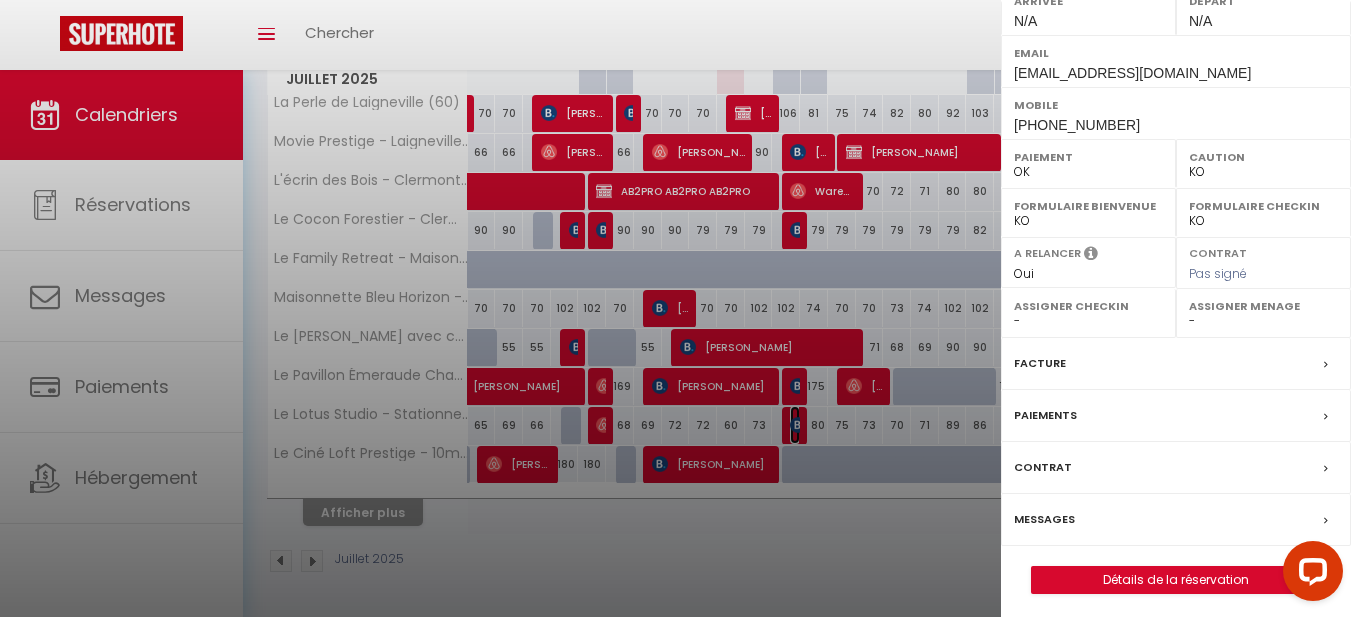 scroll, scrollTop: 335, scrollLeft: 0, axis: vertical 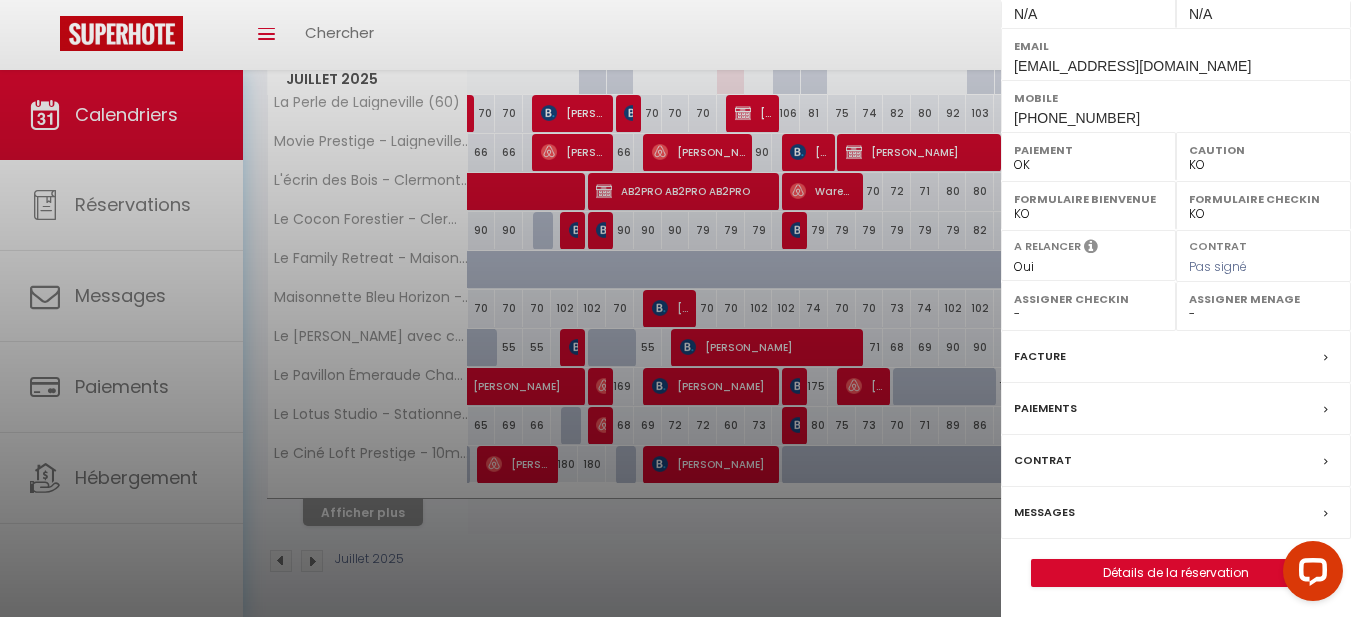 click on "Messages" at bounding box center [1044, 512] 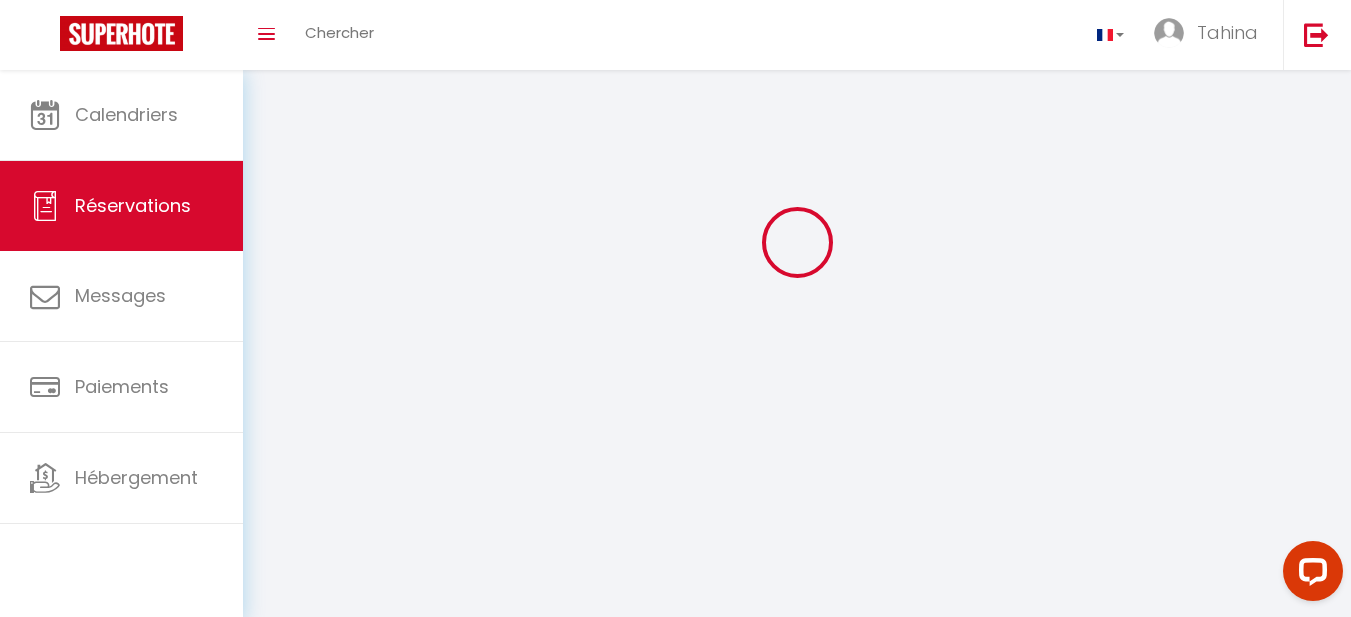 scroll, scrollTop: 0, scrollLeft: 0, axis: both 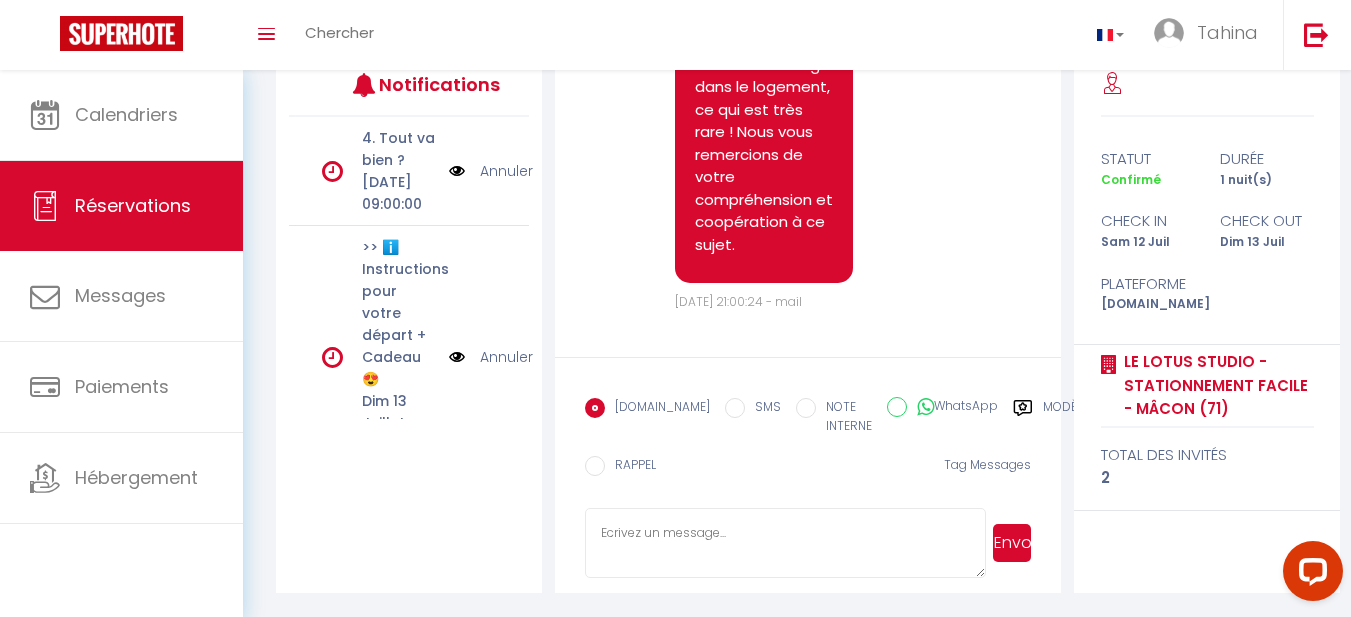 click 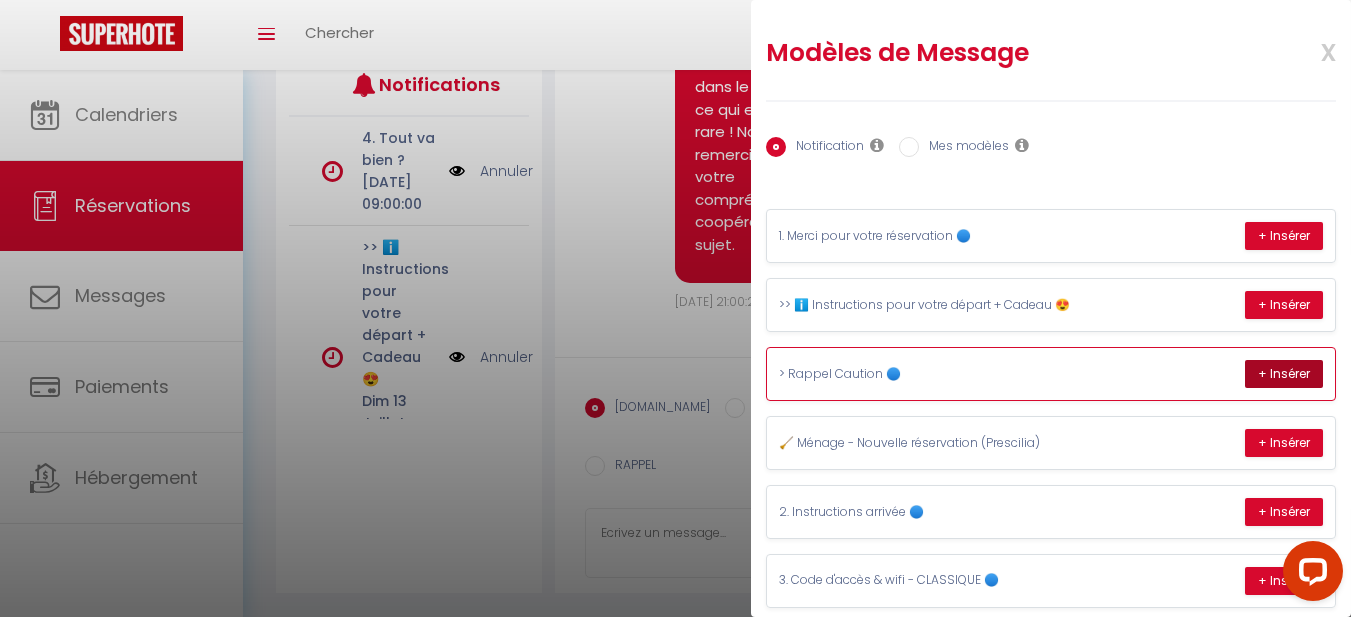 click on "+ Insérer" at bounding box center (1284, 374) 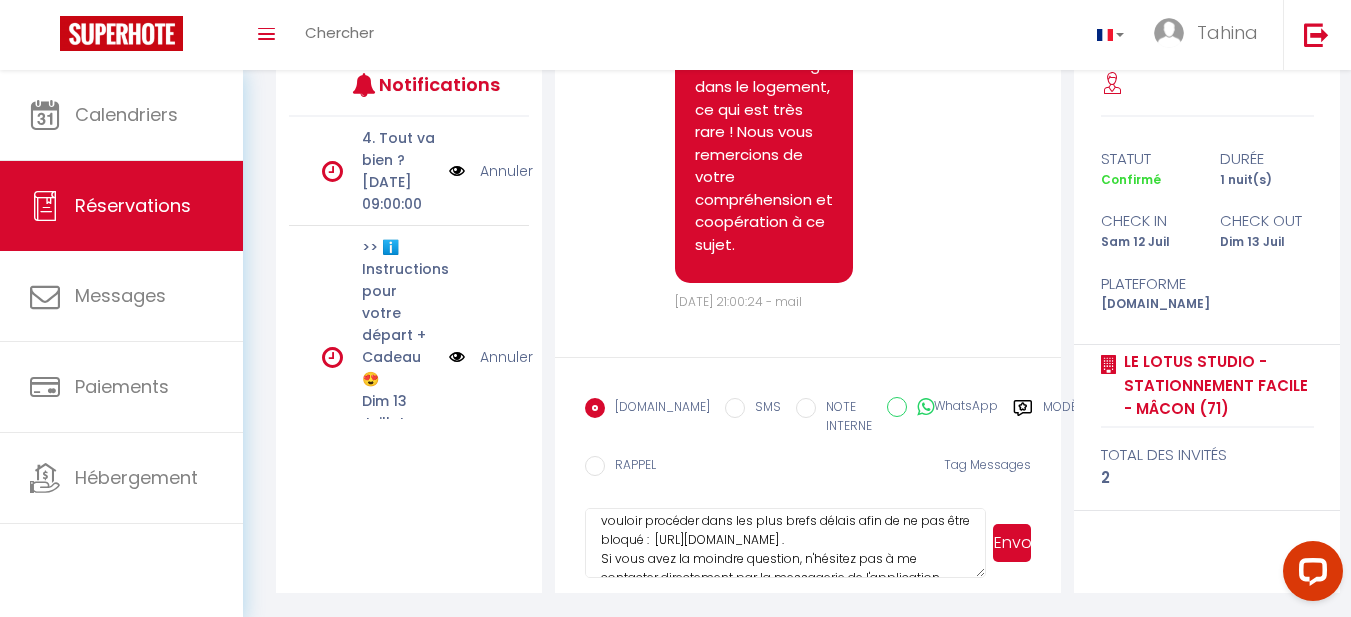 scroll, scrollTop: 160, scrollLeft: 0, axis: vertical 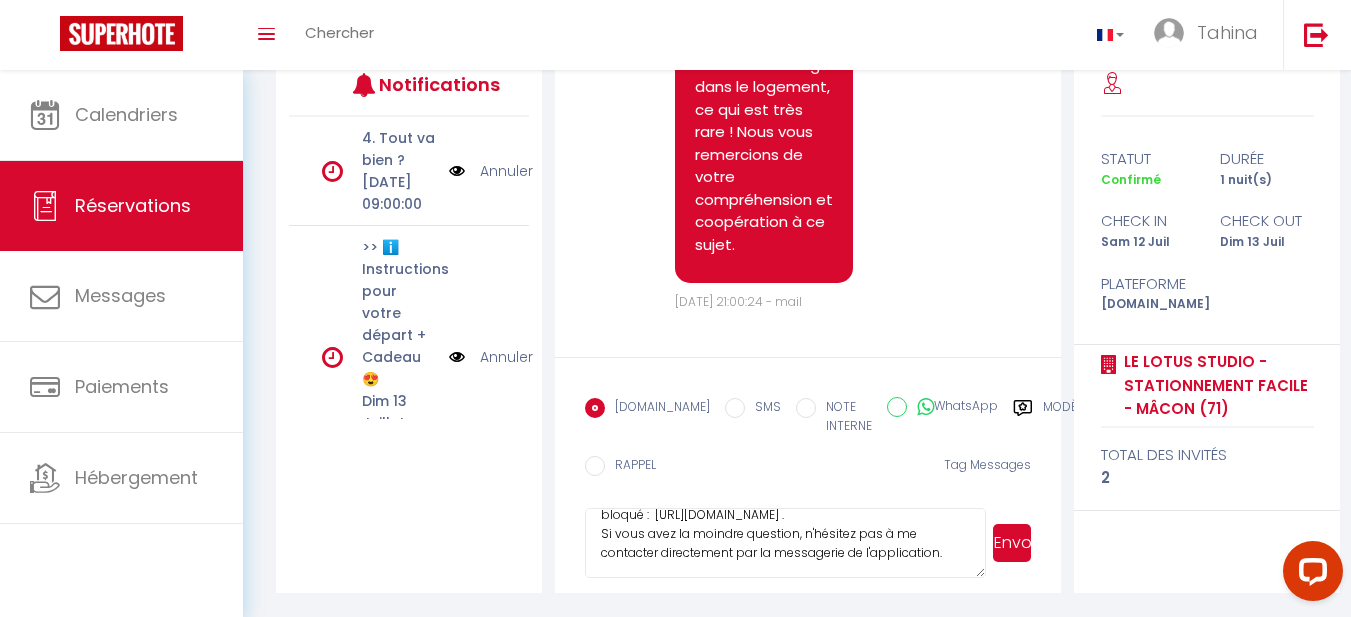 click on "Envoyer" at bounding box center [1012, 543] 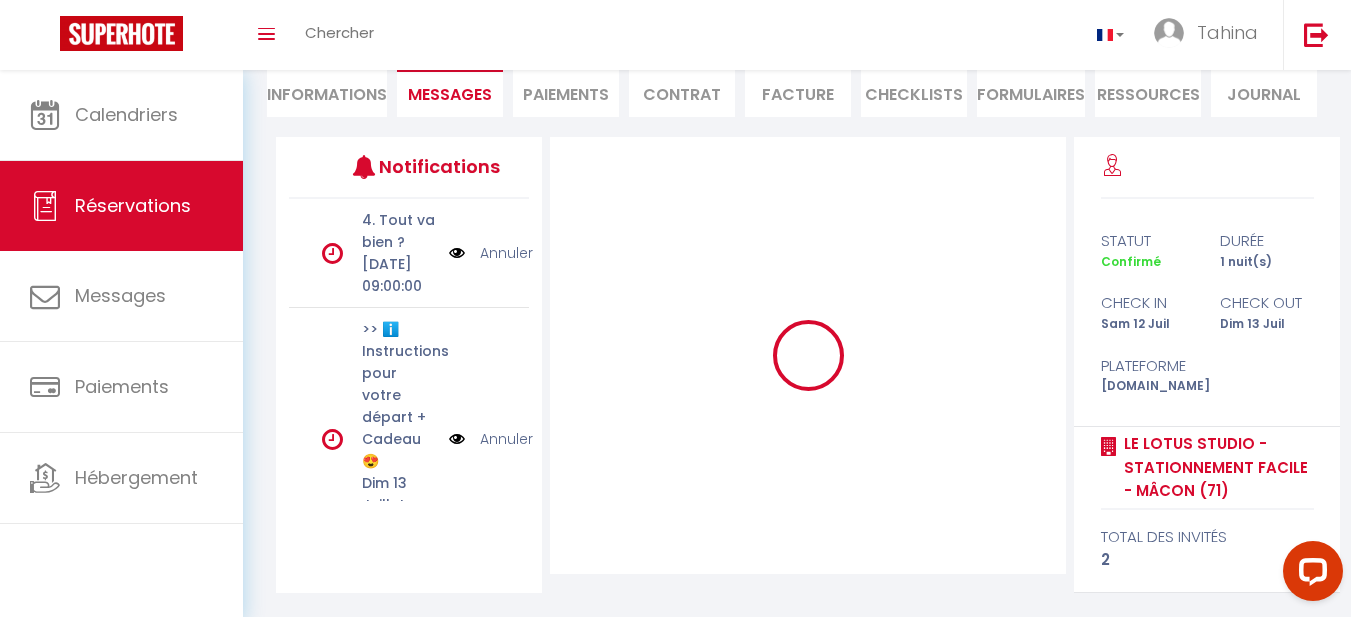 scroll, scrollTop: 194, scrollLeft: 0, axis: vertical 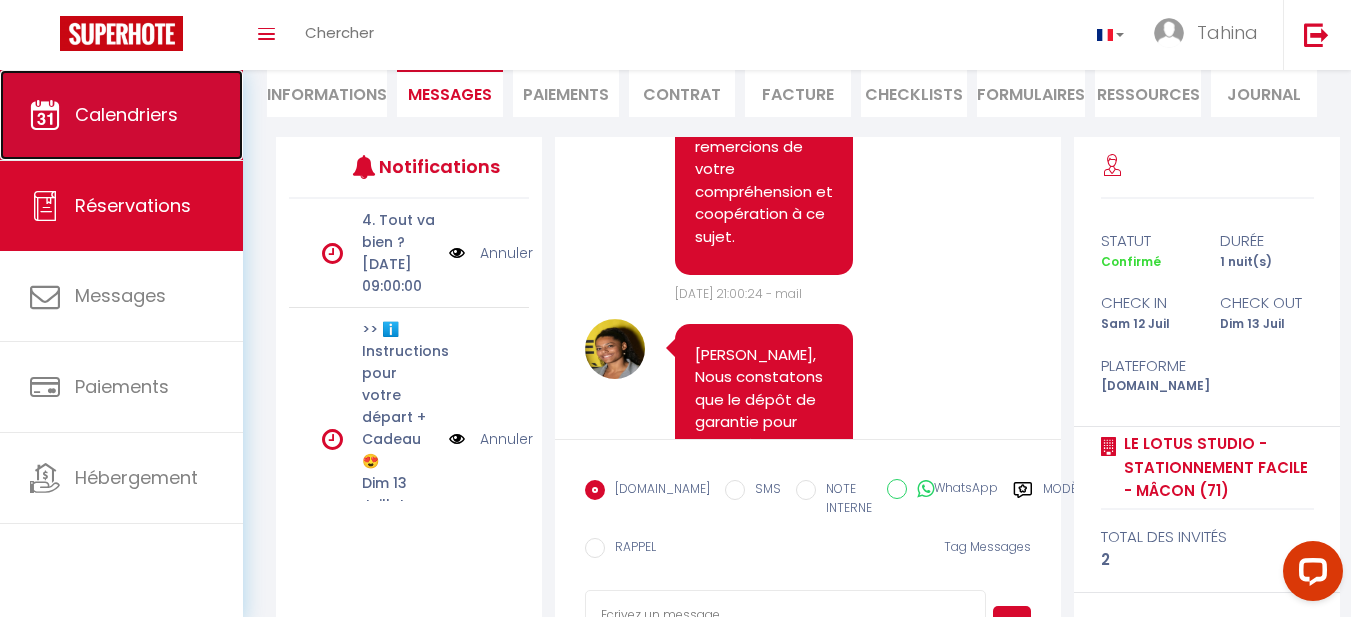 click on "Calendriers" at bounding box center (126, 114) 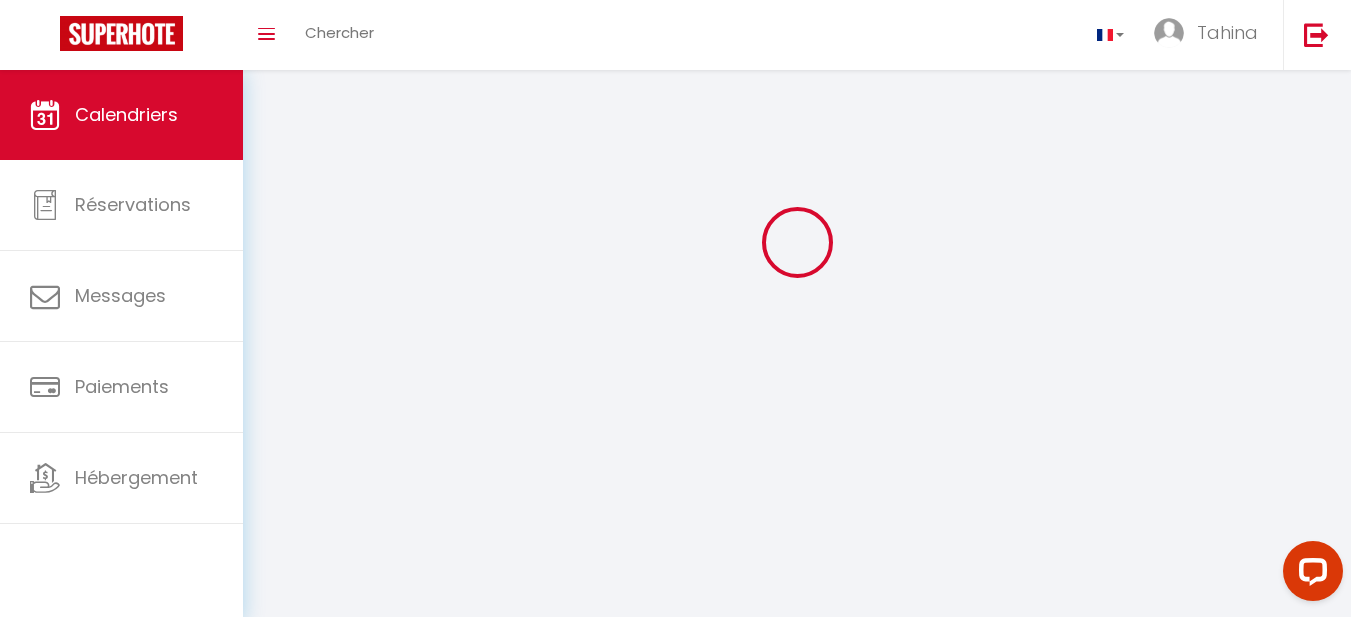 scroll, scrollTop: 0, scrollLeft: 0, axis: both 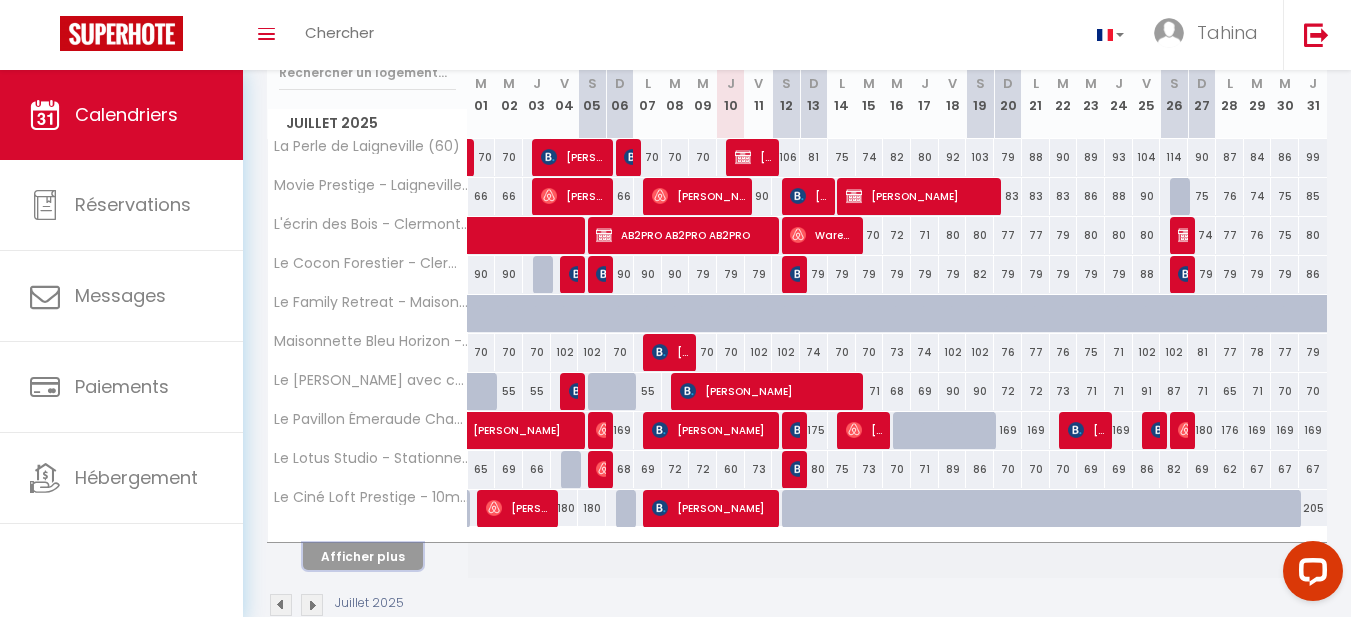 click on "Afficher plus" at bounding box center (363, 556) 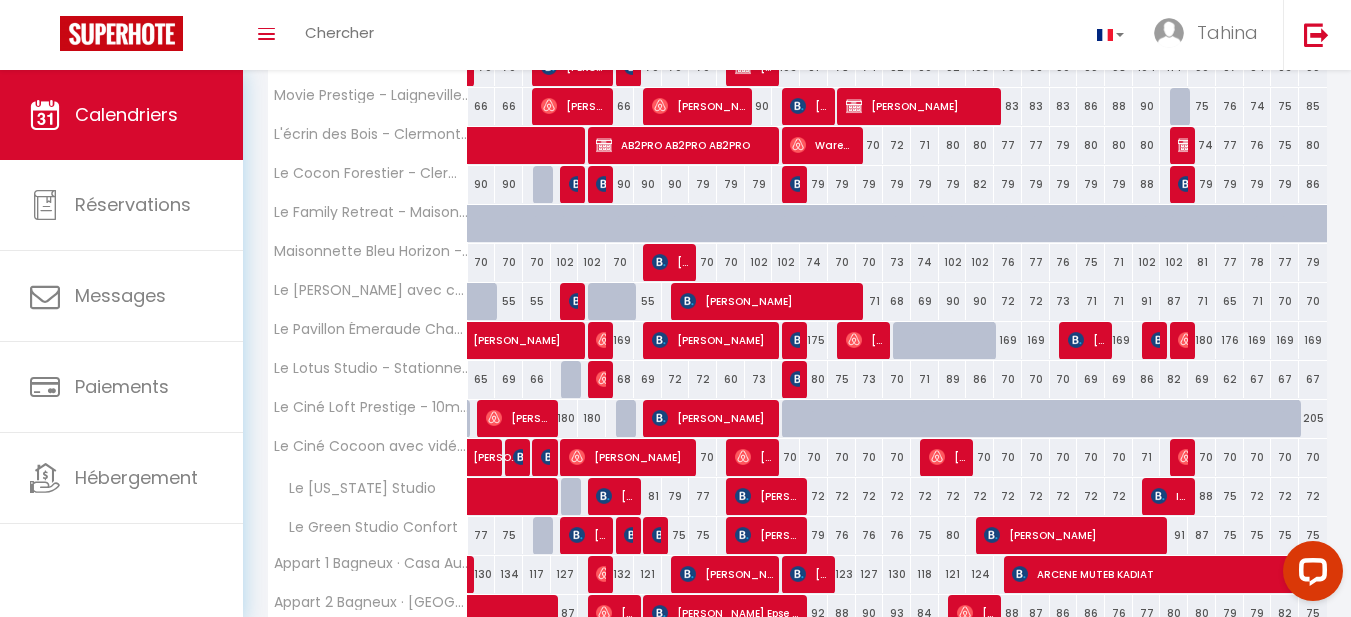 scroll, scrollTop: 370, scrollLeft: 0, axis: vertical 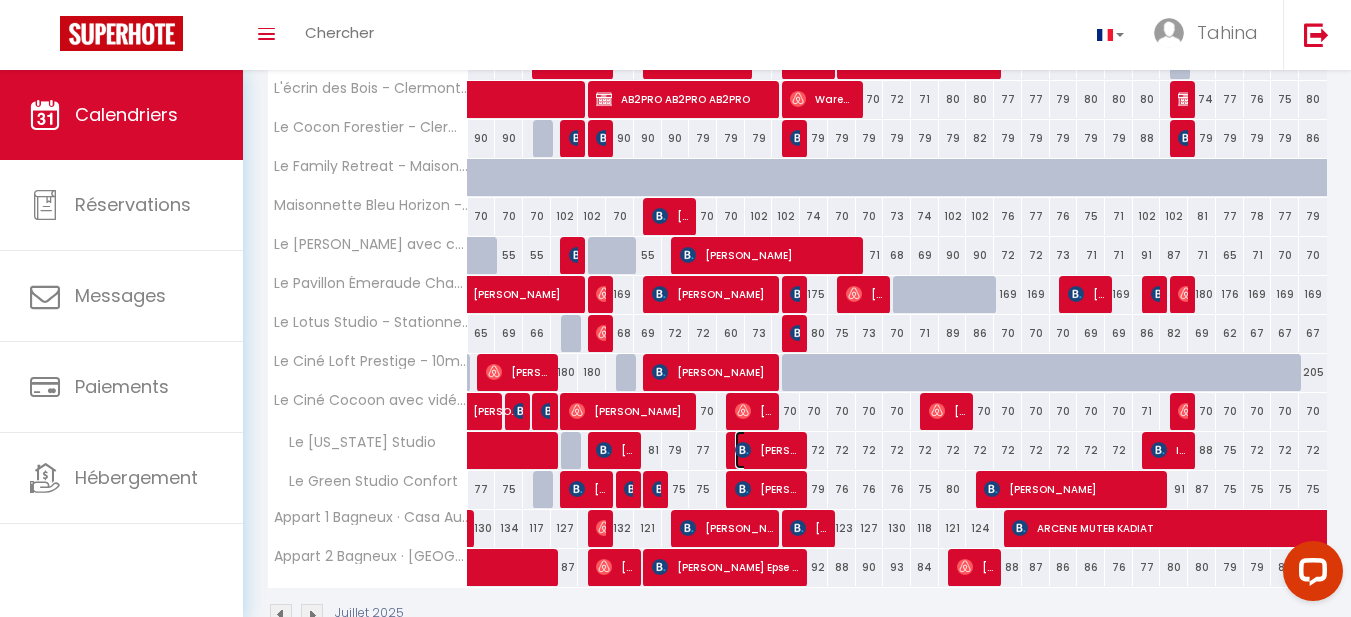 click on "[PERSON_NAME]" at bounding box center [767, 450] 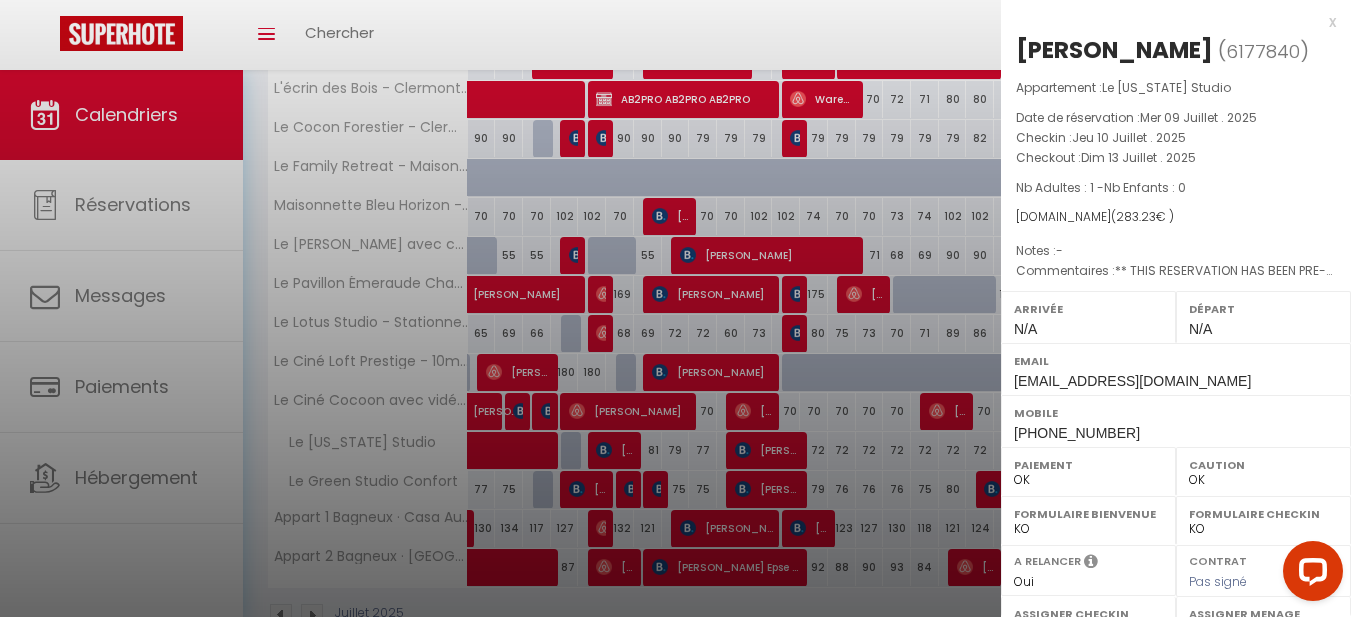 click at bounding box center [675, 308] 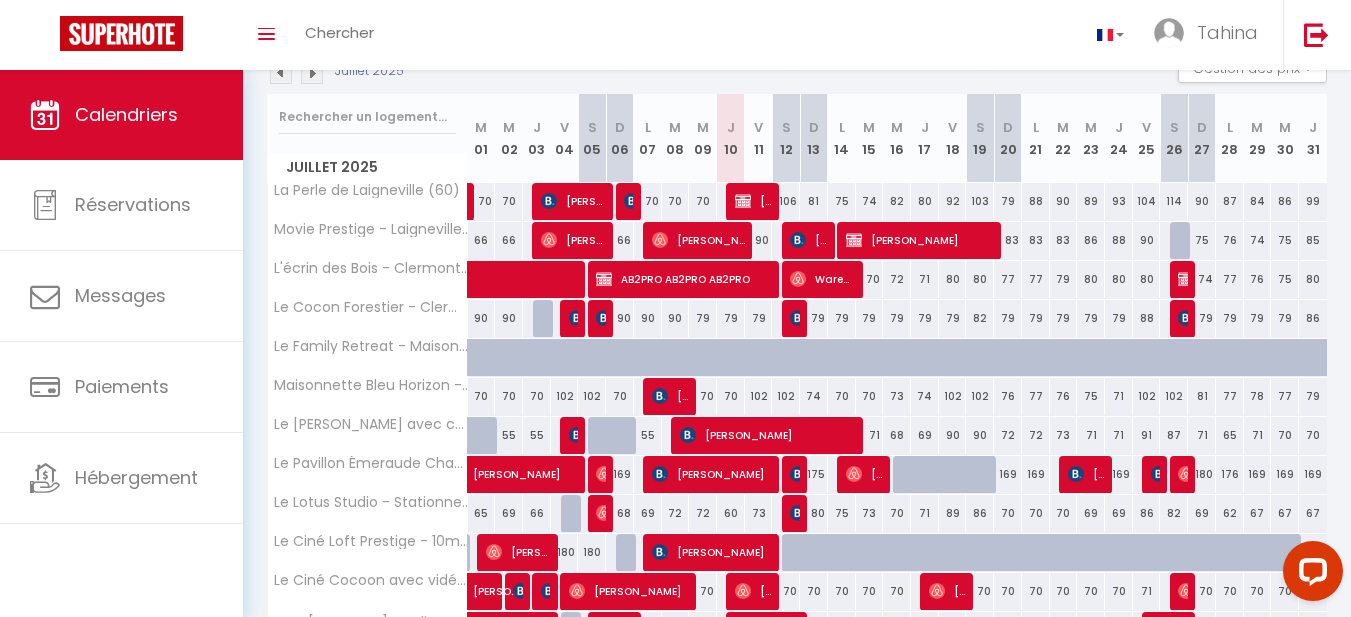 scroll, scrollTop: 323, scrollLeft: 0, axis: vertical 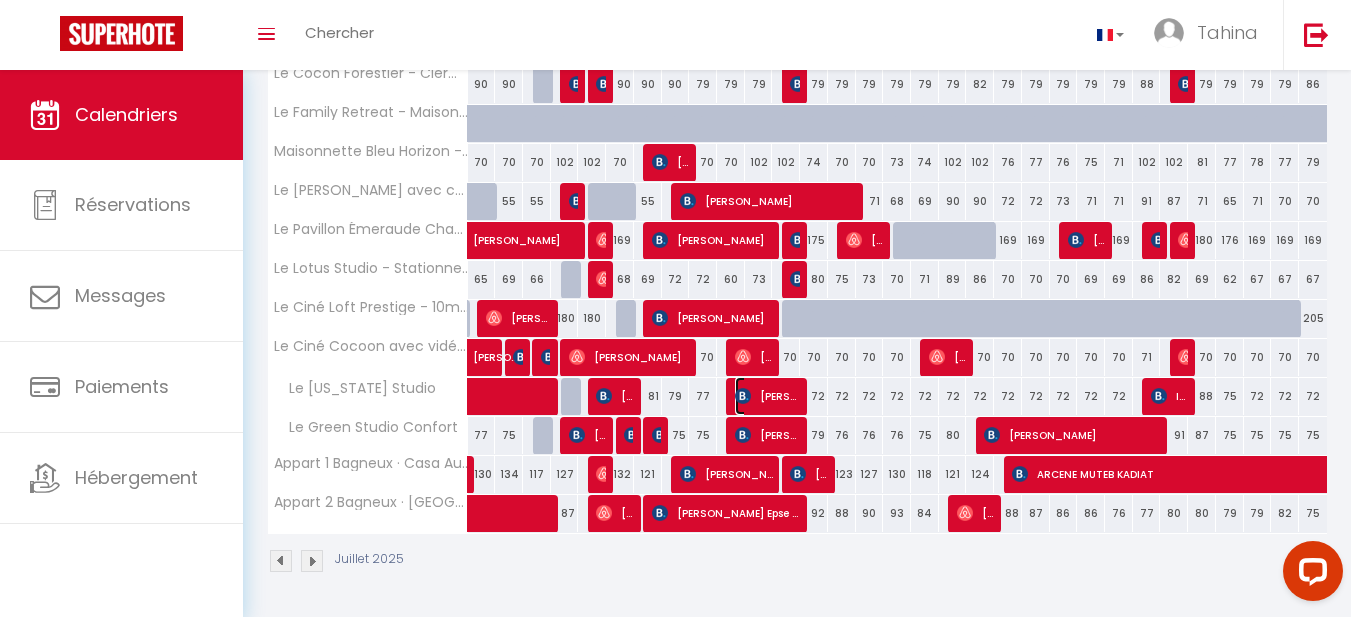 click on "[PERSON_NAME]" at bounding box center (767, 396) 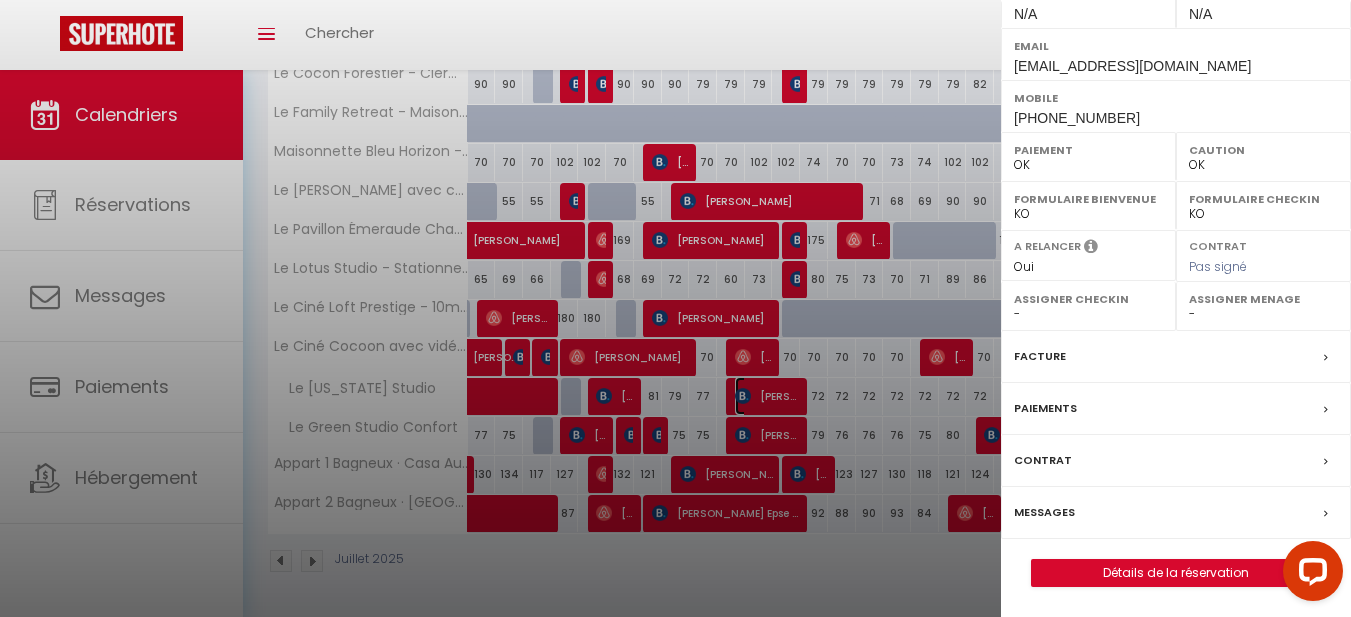 scroll, scrollTop: 347, scrollLeft: 0, axis: vertical 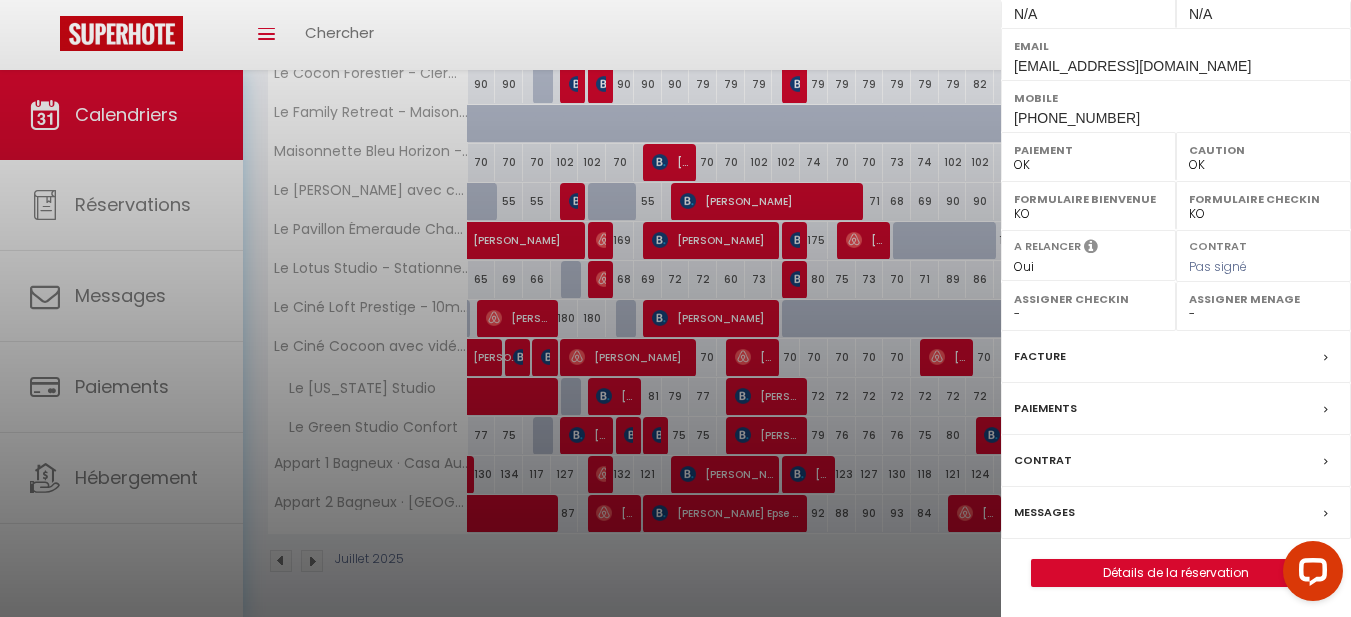 click on "Paiements" at bounding box center [1045, 408] 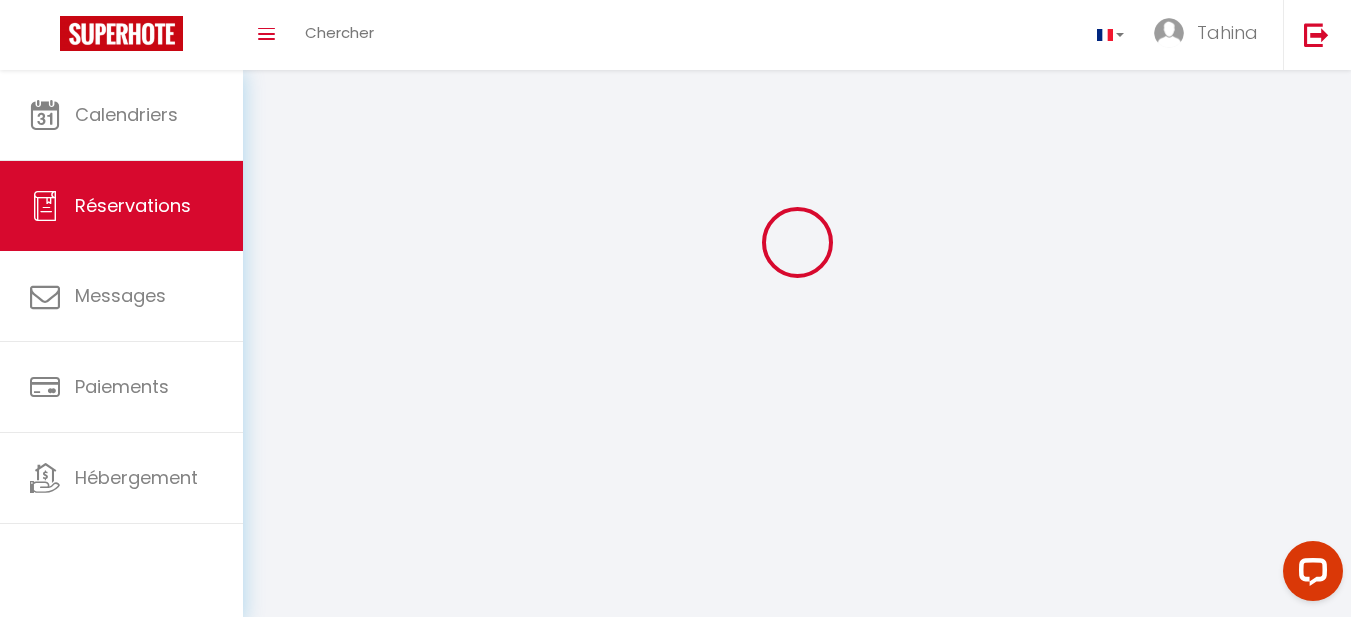 scroll, scrollTop: 0, scrollLeft: 0, axis: both 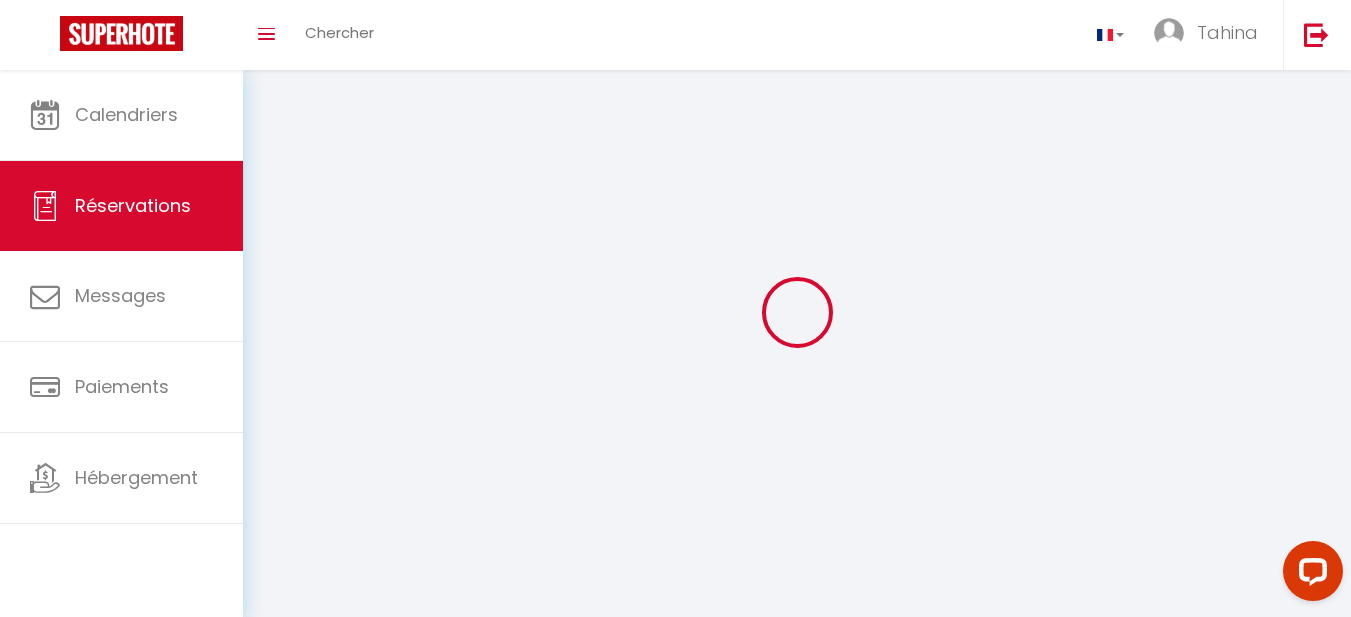 select 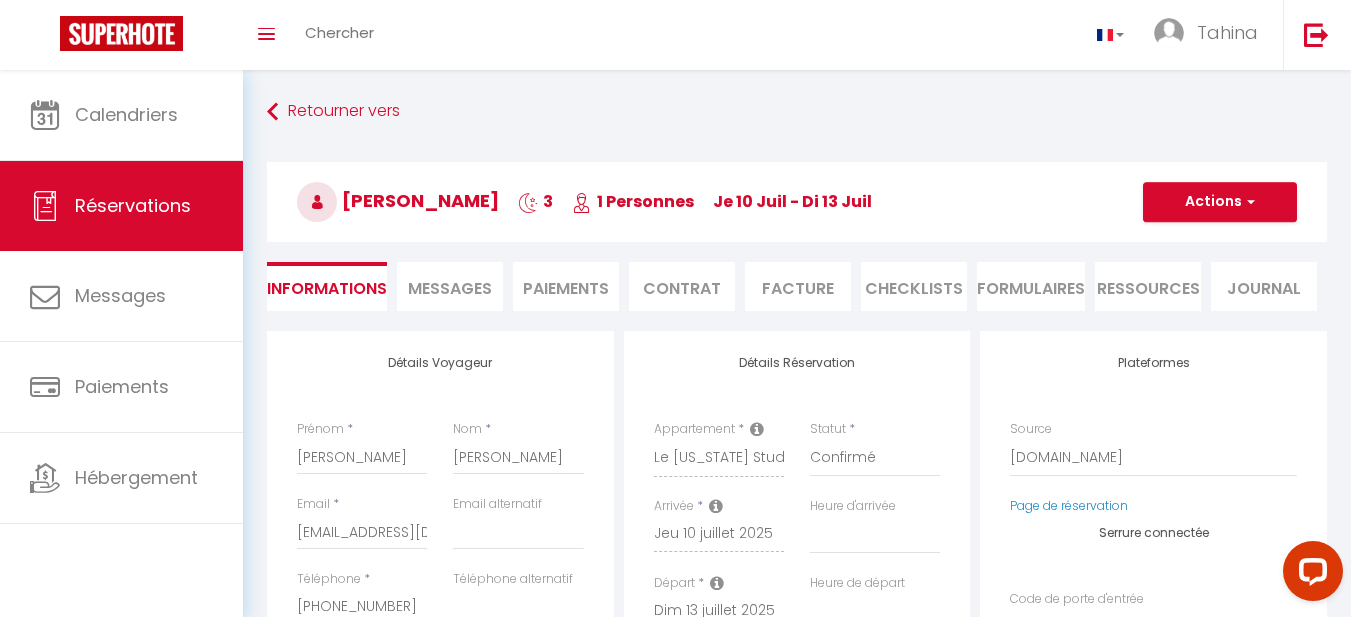 select 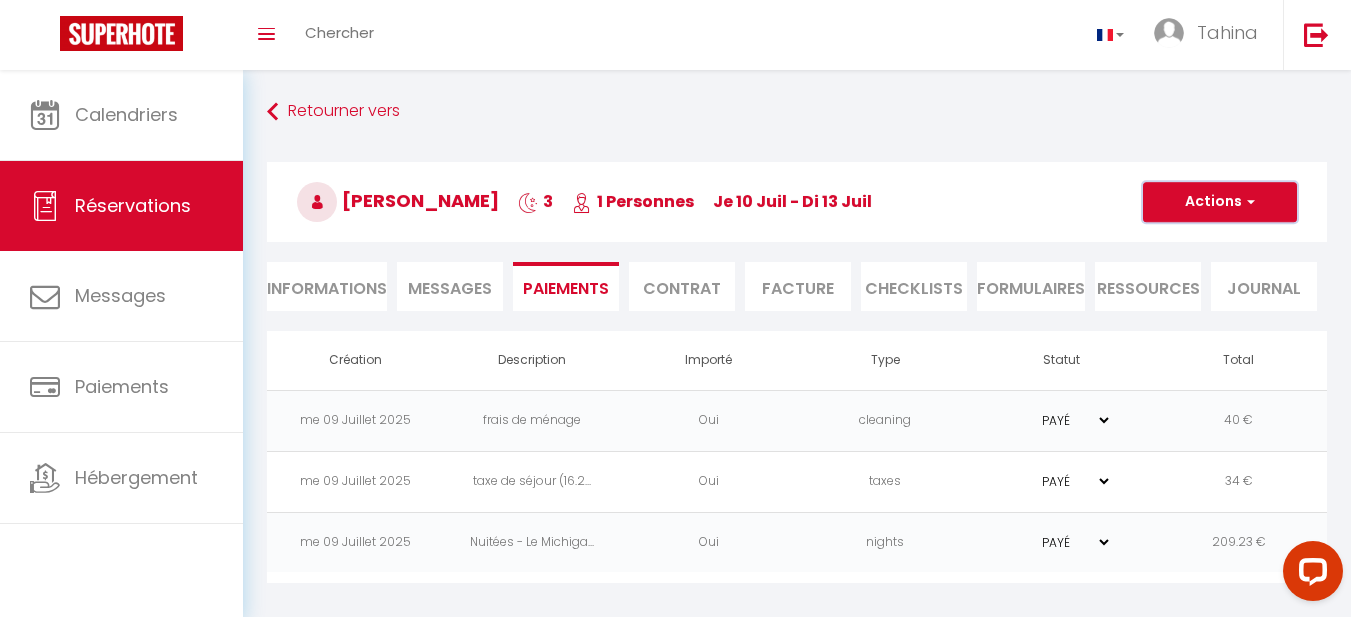 click at bounding box center [1248, 202] 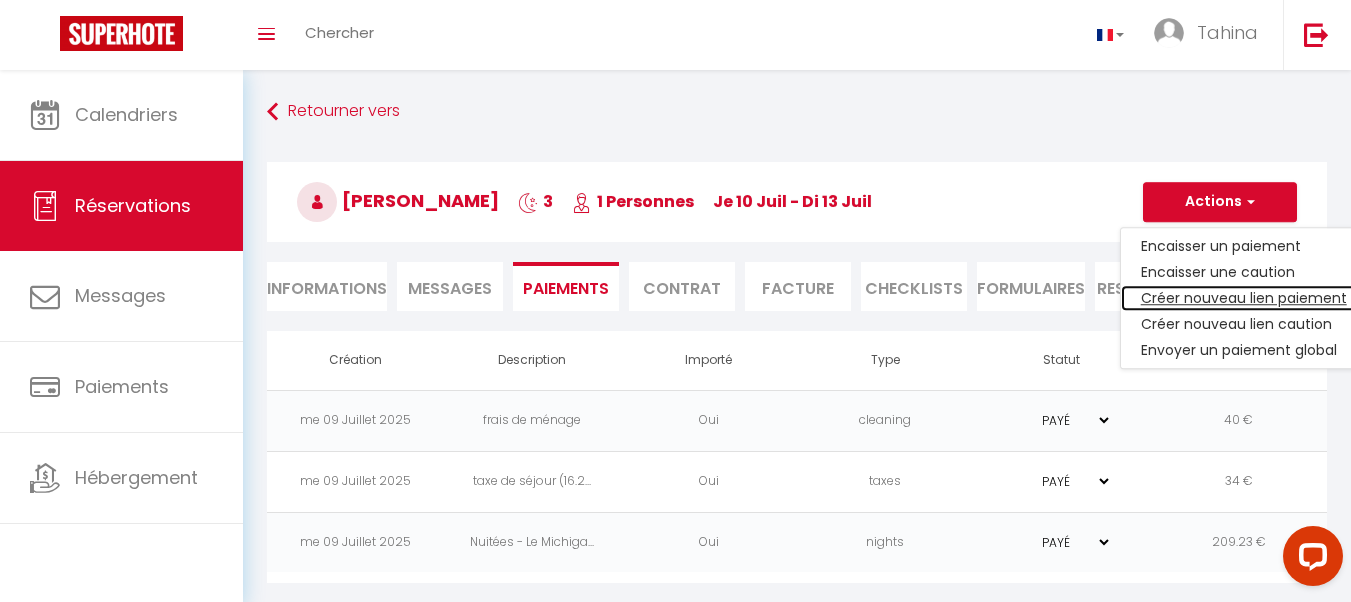 click on "Créer nouveau lien paiement" at bounding box center (1244, 298) 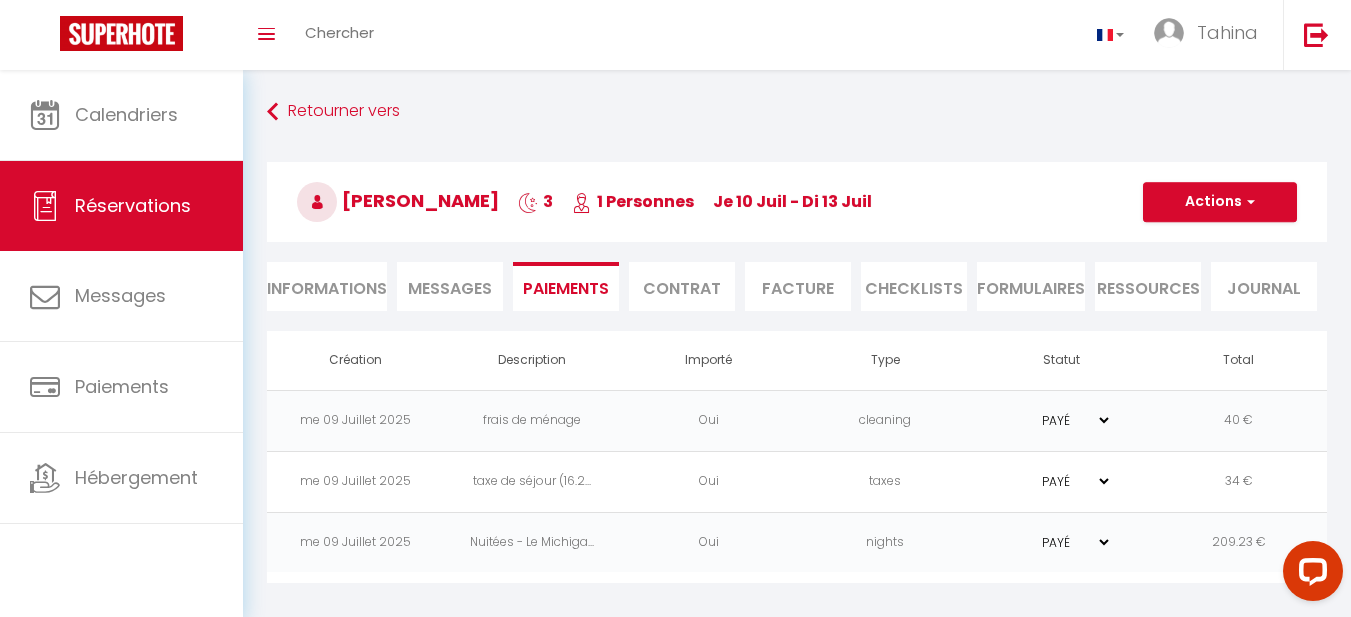 select on "nights" 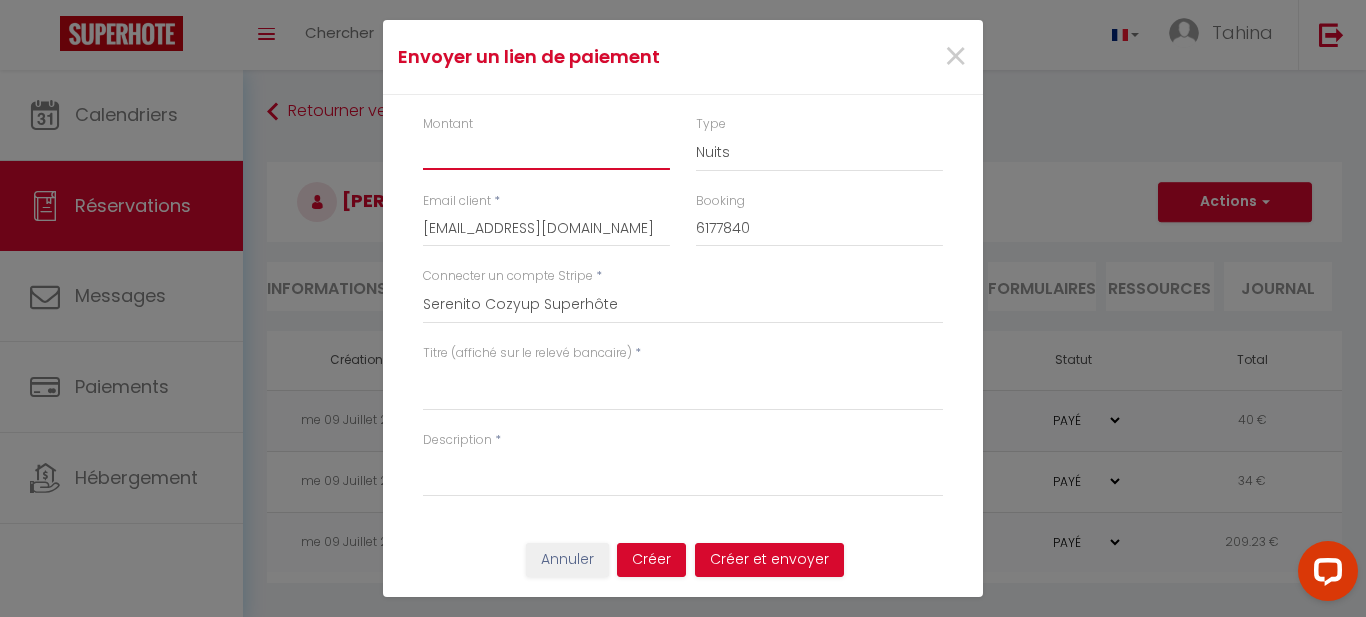 click on "Montant" at bounding box center [546, 152] 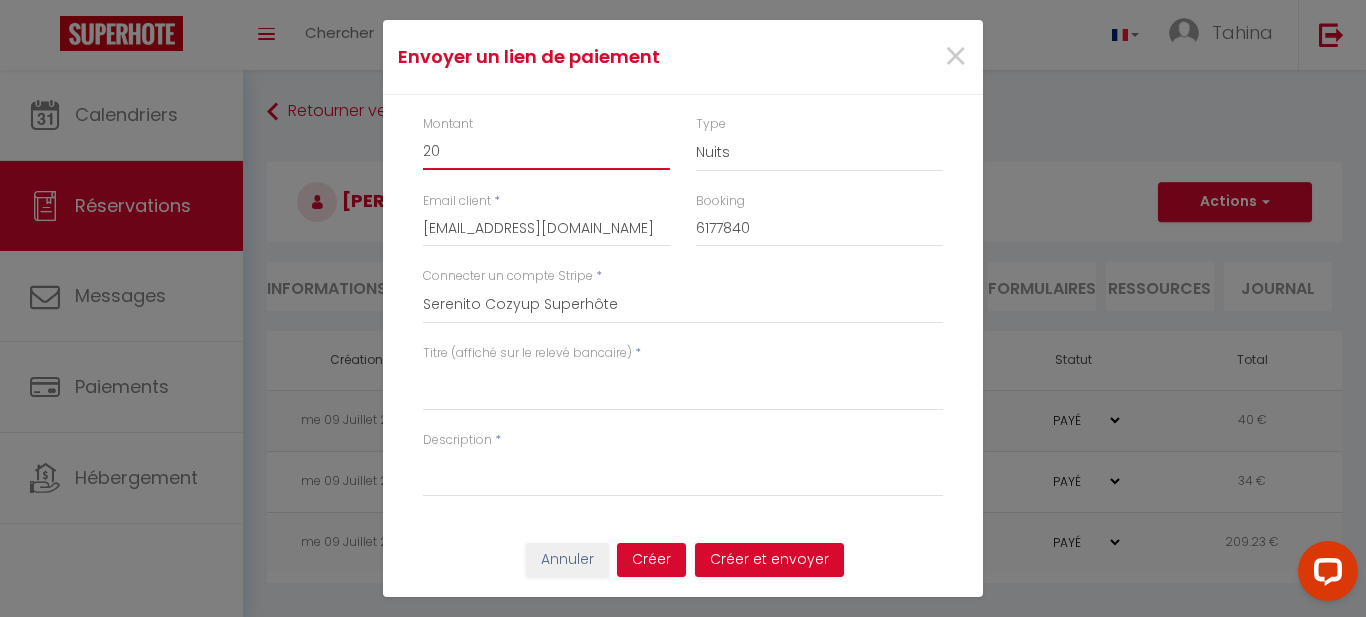type on "20" 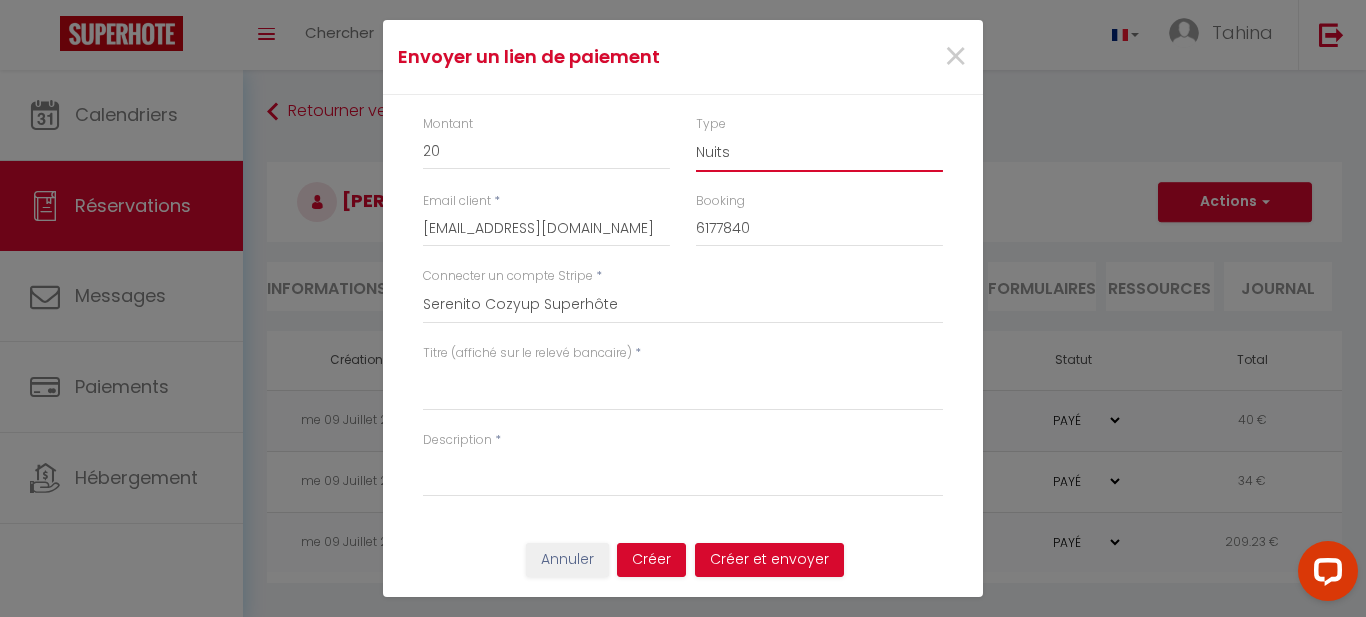 click on "Nuits   Frais de ménage   Taxe de séjour   [GEOGRAPHIC_DATA]" at bounding box center [819, 153] 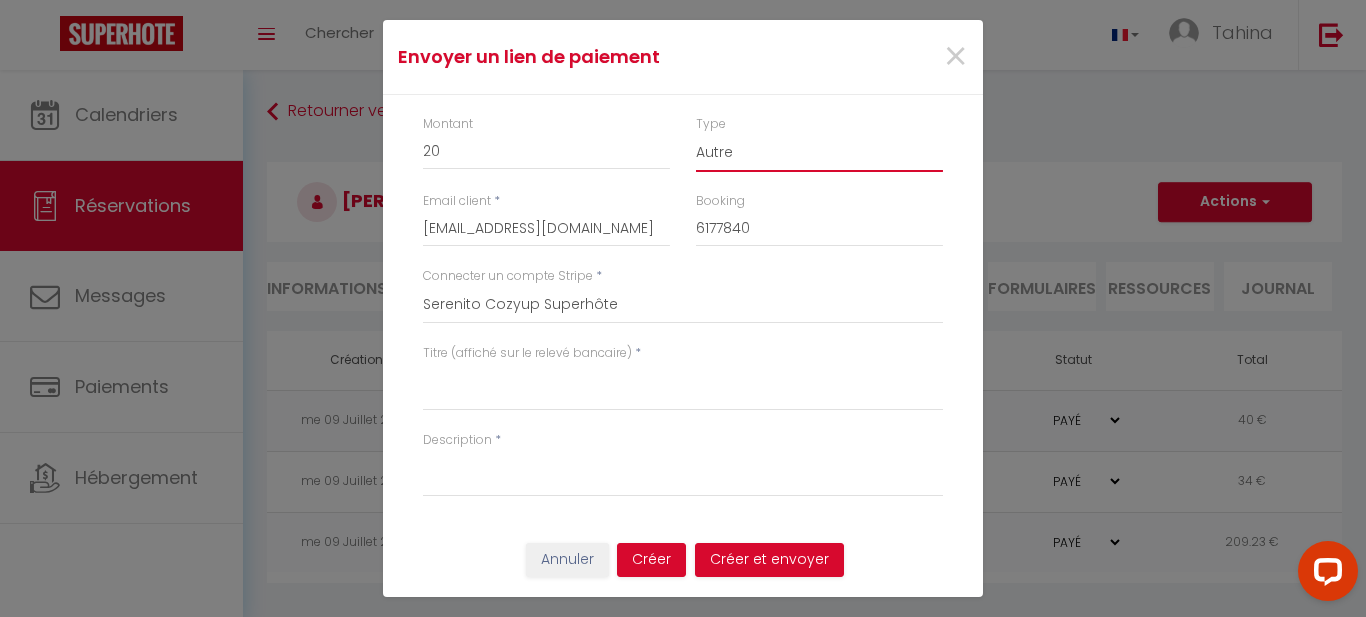 click on "Nuits   Frais de ménage   Taxe de séjour   [GEOGRAPHIC_DATA]" at bounding box center [819, 153] 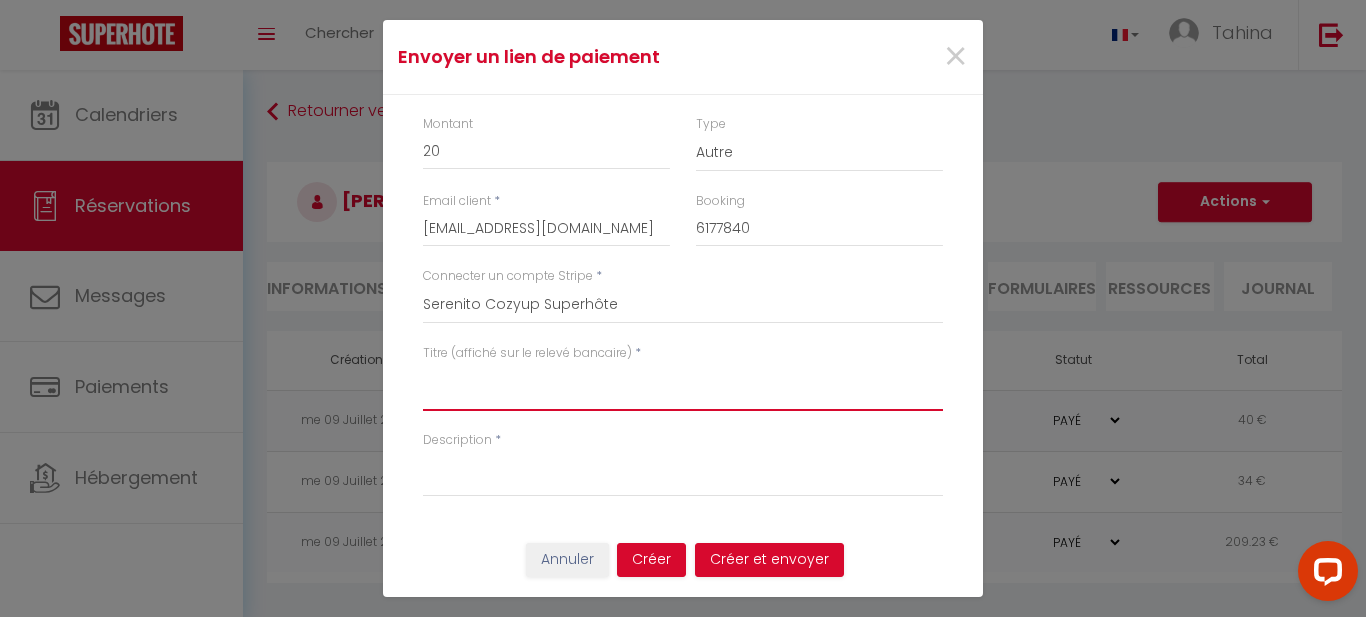 click on "Titre (affiché sur le relevé bancaire)" at bounding box center [683, 387] 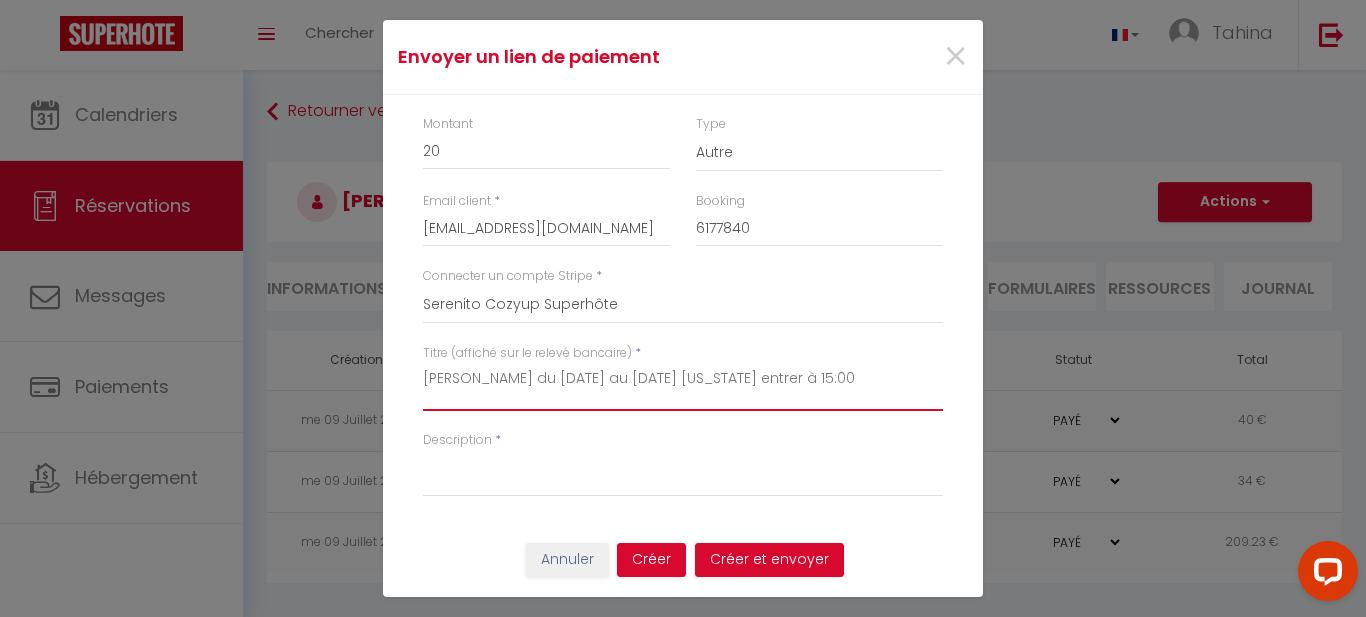 drag, startPoint x: 880, startPoint y: 371, endPoint x: 425, endPoint y: 373, distance: 455.0044 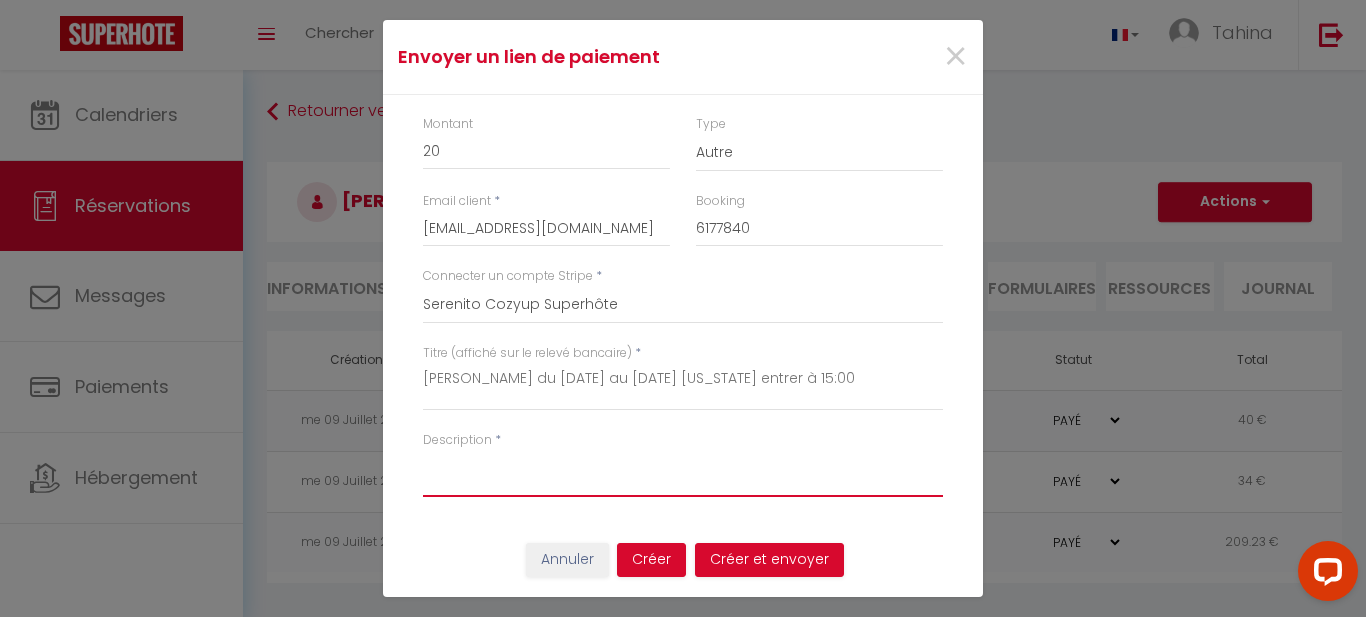 click on "Description" at bounding box center [683, 473] 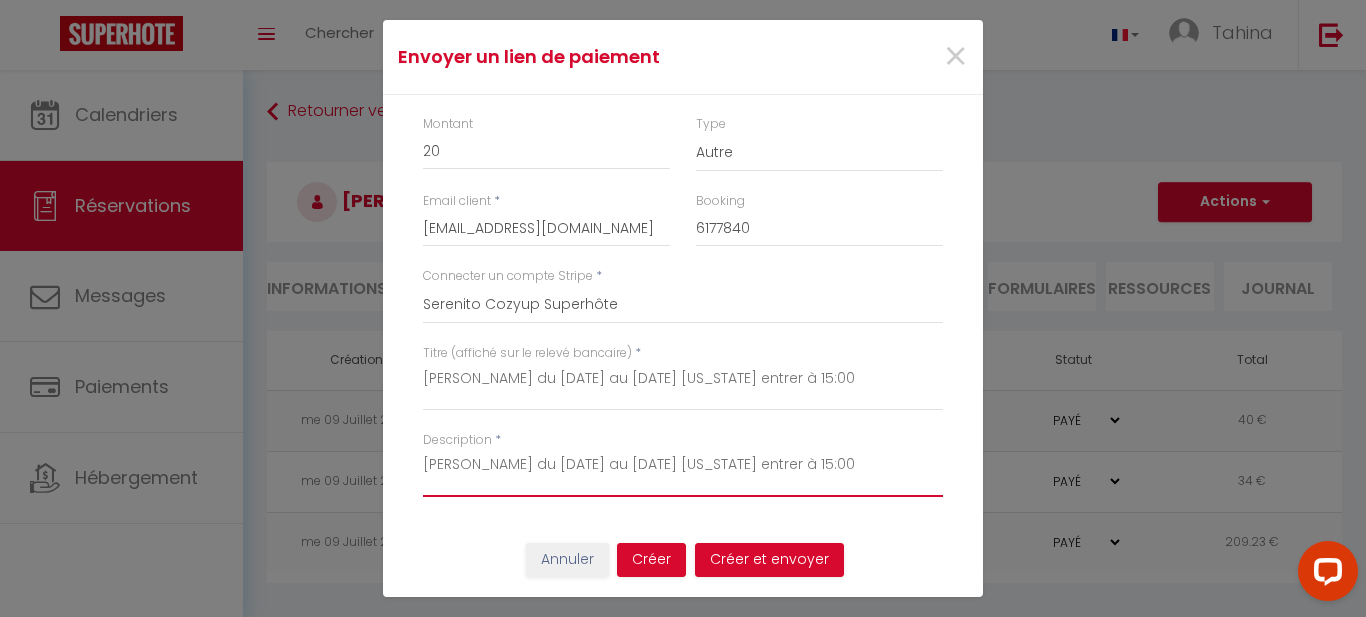 type on "[PERSON_NAME] du [DATE] au [DATE] [US_STATE] entrer à 15:00" 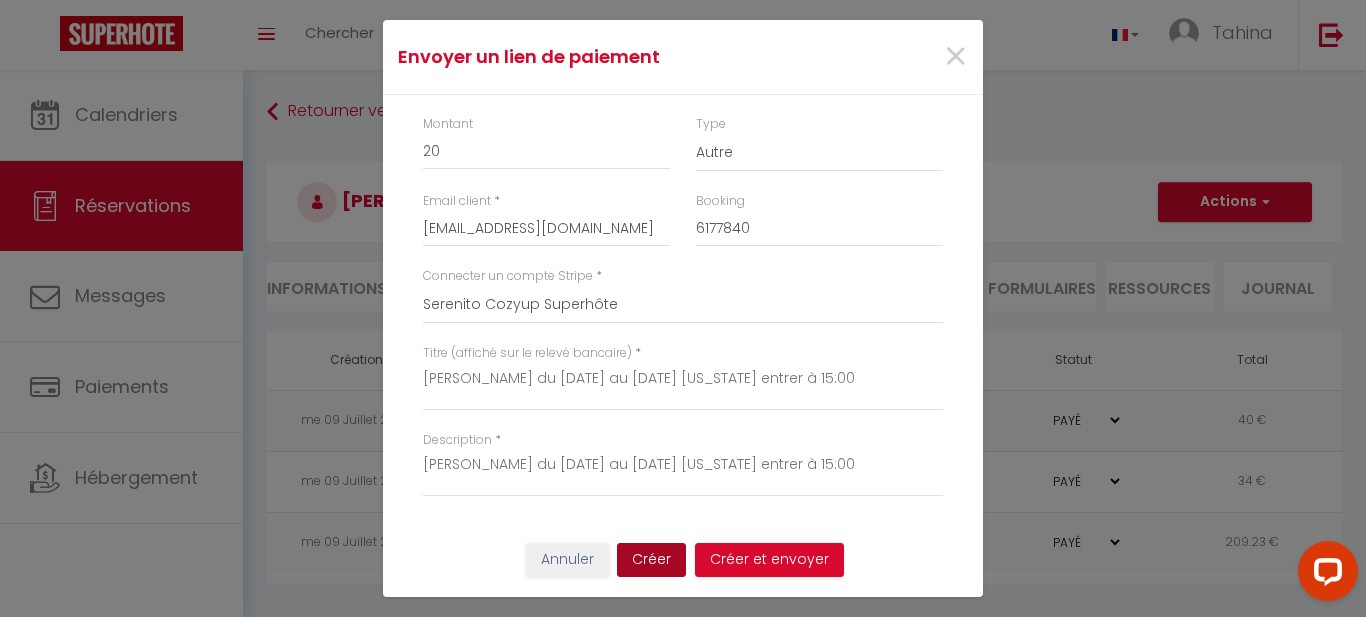 click on "Créer" at bounding box center [651, 560] 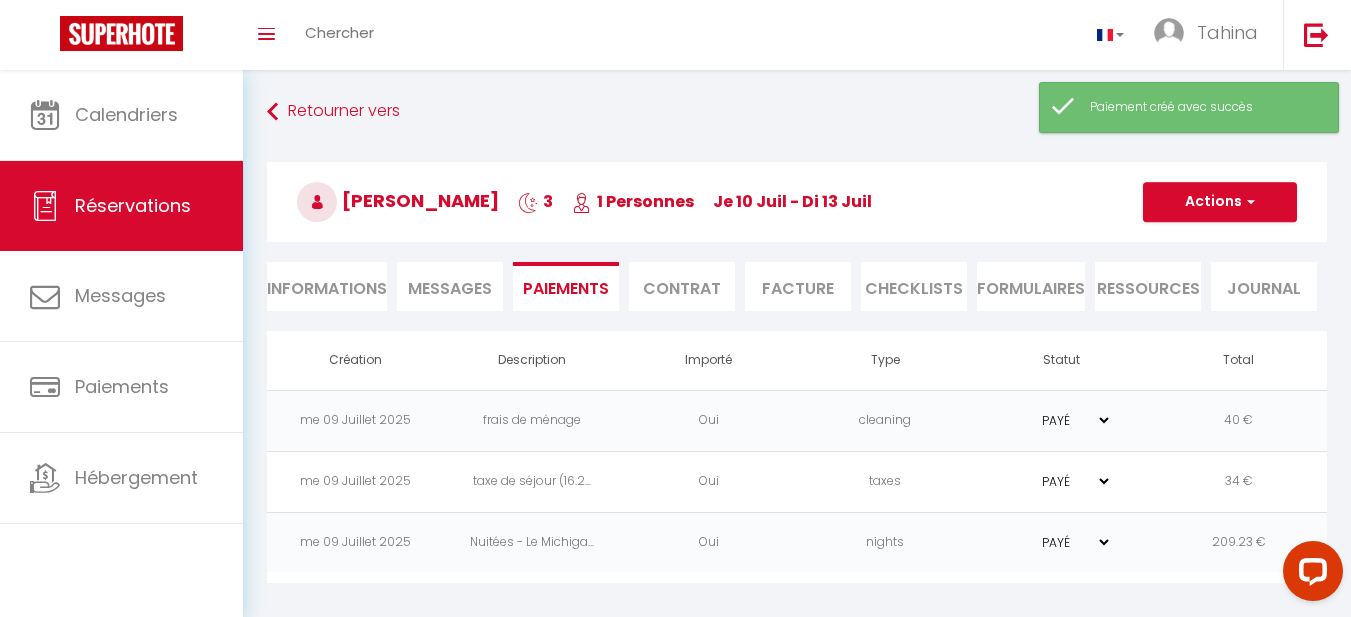 select on "0" 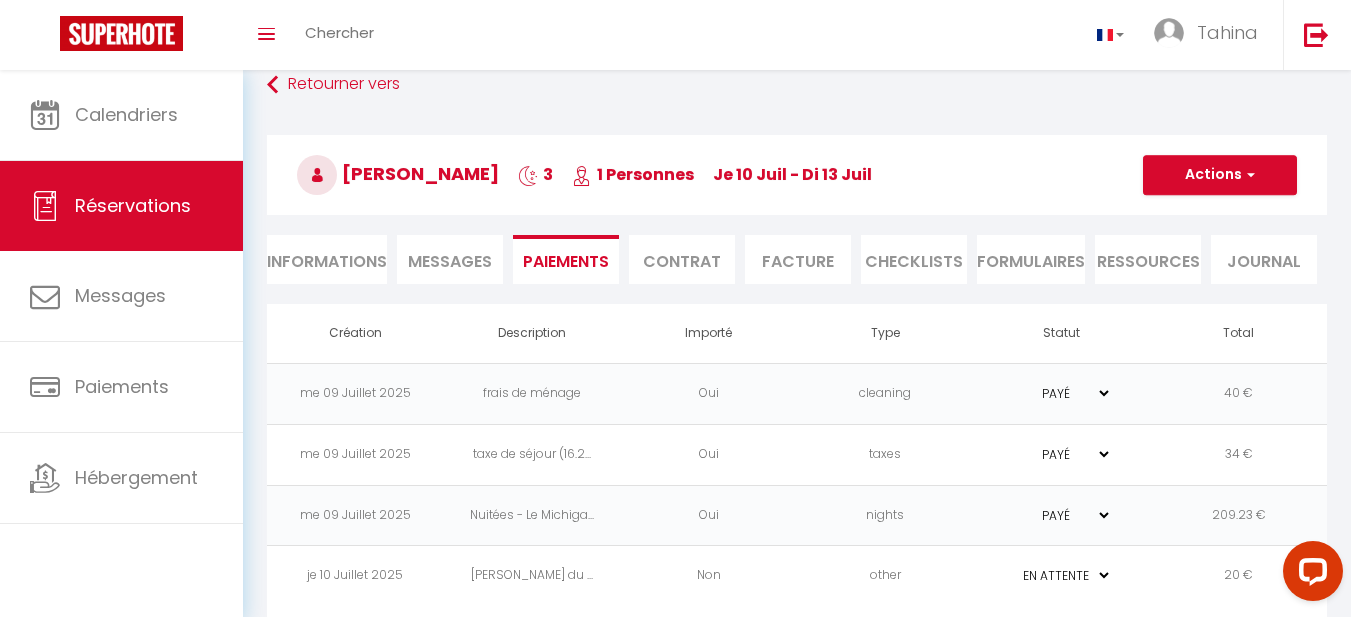 scroll, scrollTop: 70, scrollLeft: 0, axis: vertical 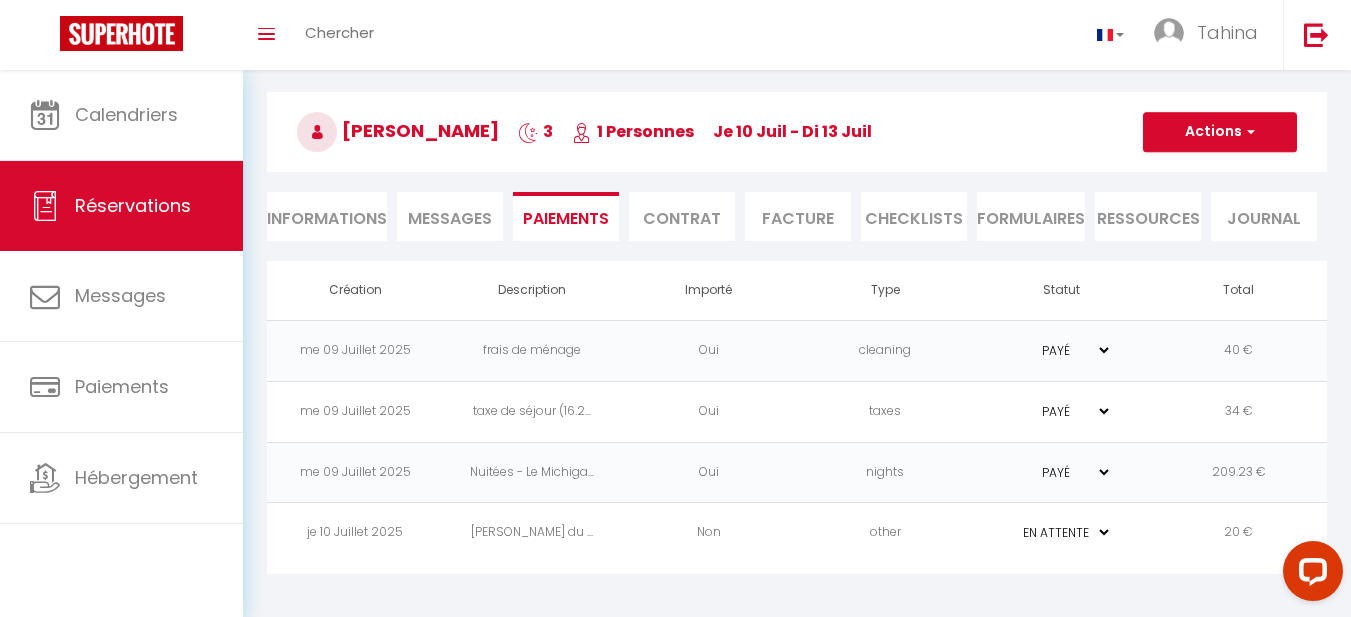 click on "PAYÉ   EN ATTENTE" at bounding box center (1062, 532) 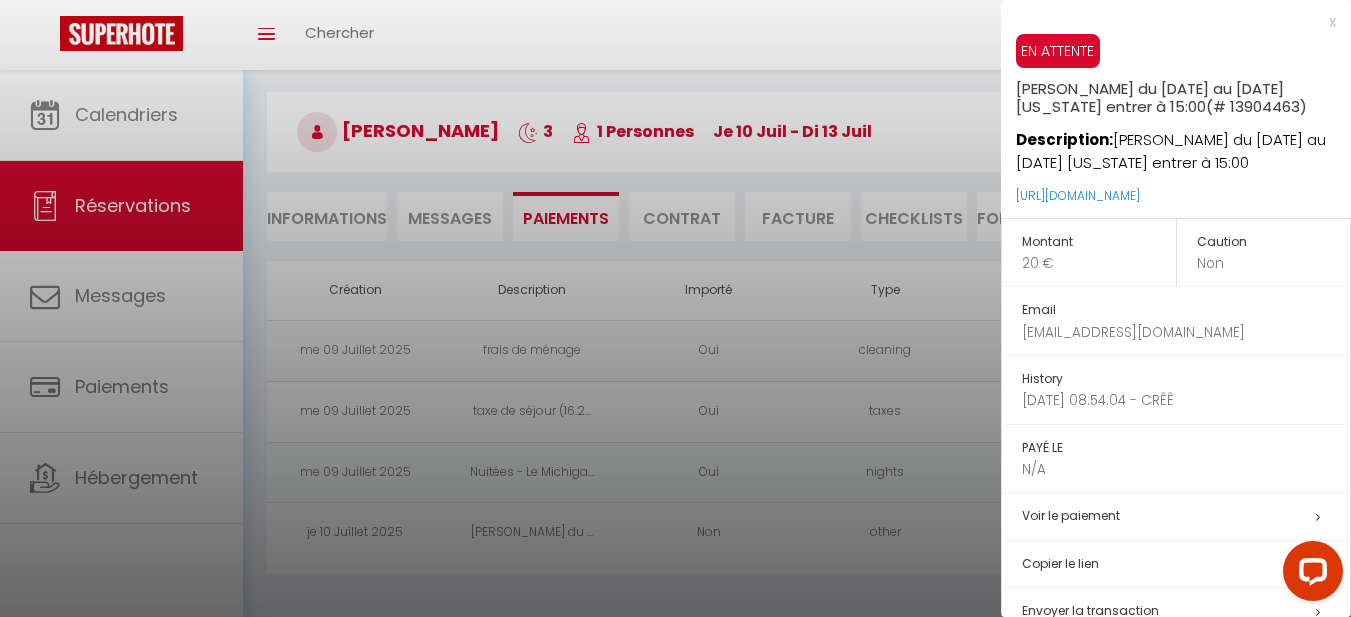 drag, startPoint x: 1277, startPoint y: 193, endPoint x: 1011, endPoint y: 191, distance: 266.0075 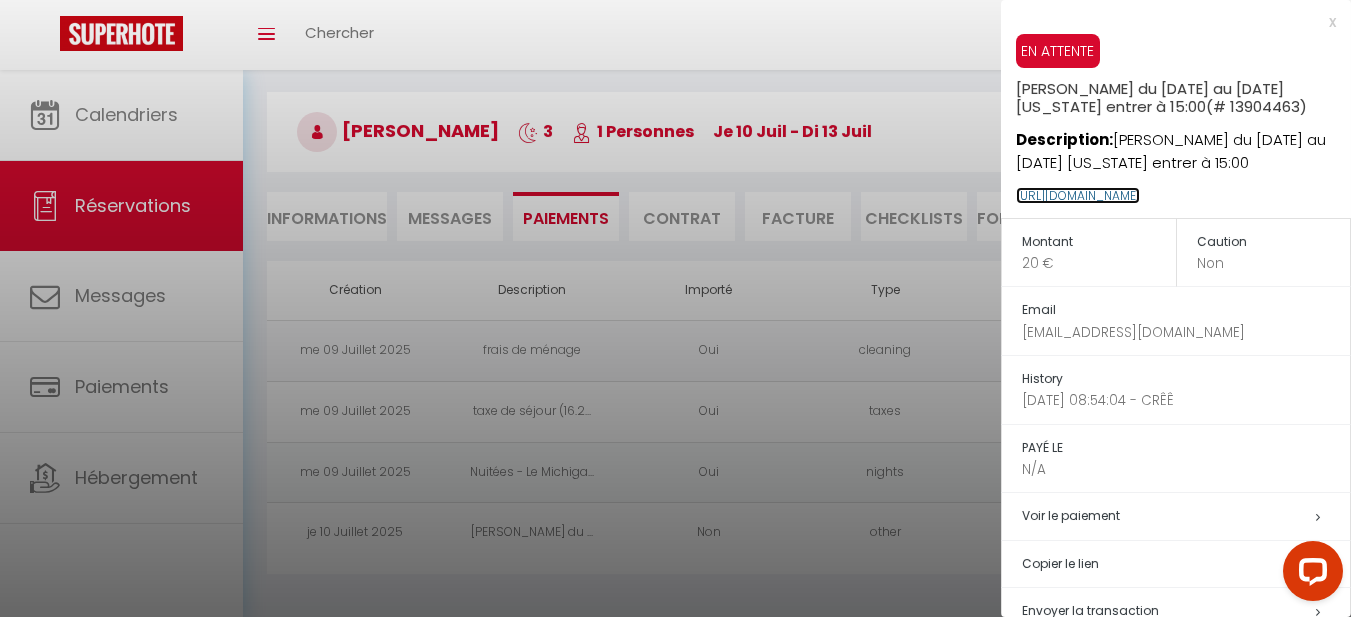 copy on "[URL][DOMAIN_NAME]" 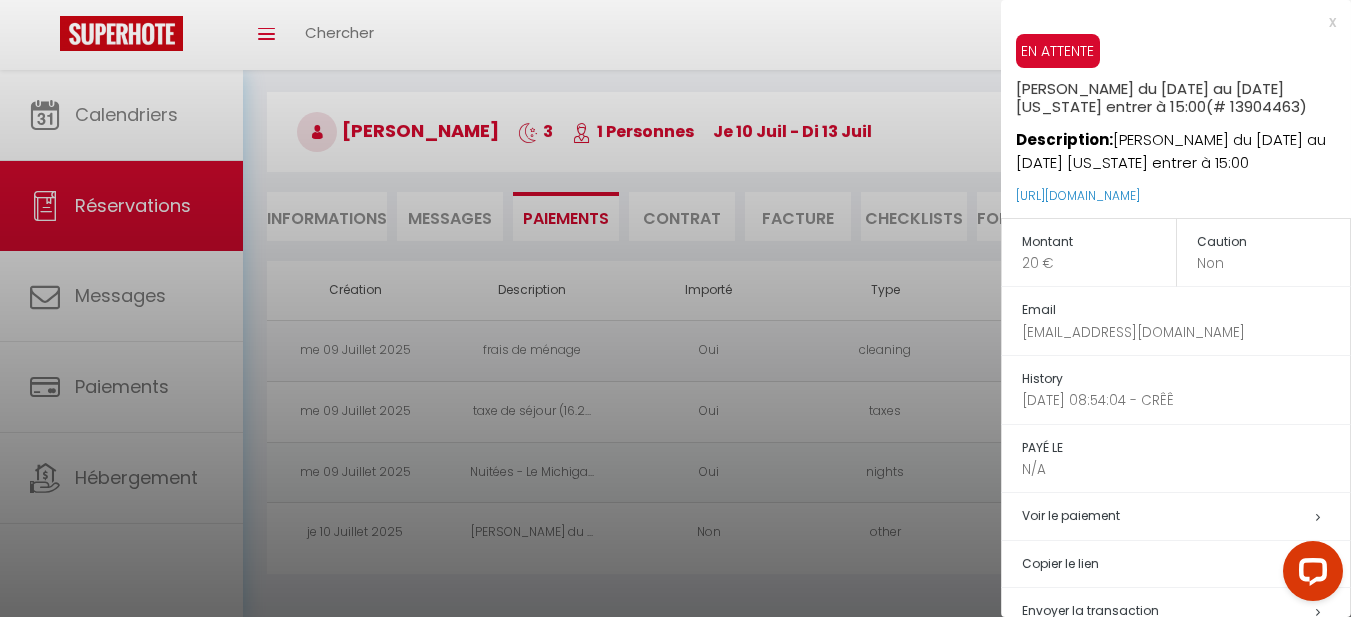 click at bounding box center [675, 308] 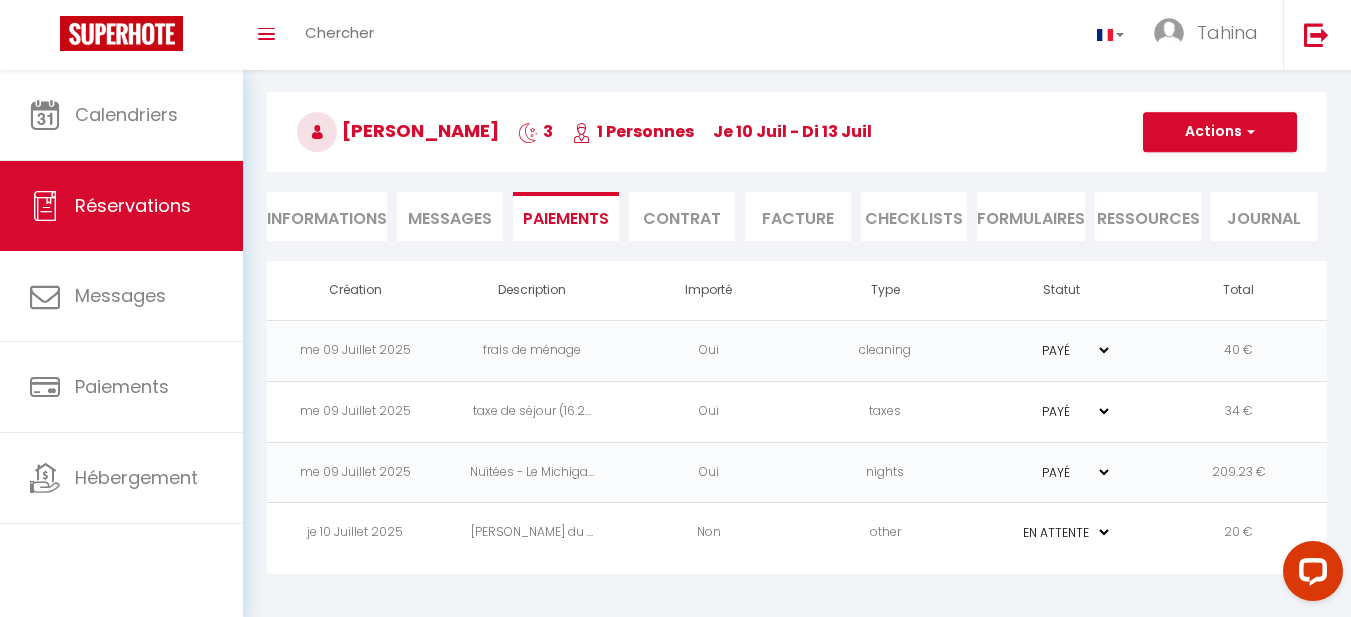 click on "Messages" at bounding box center (450, 218) 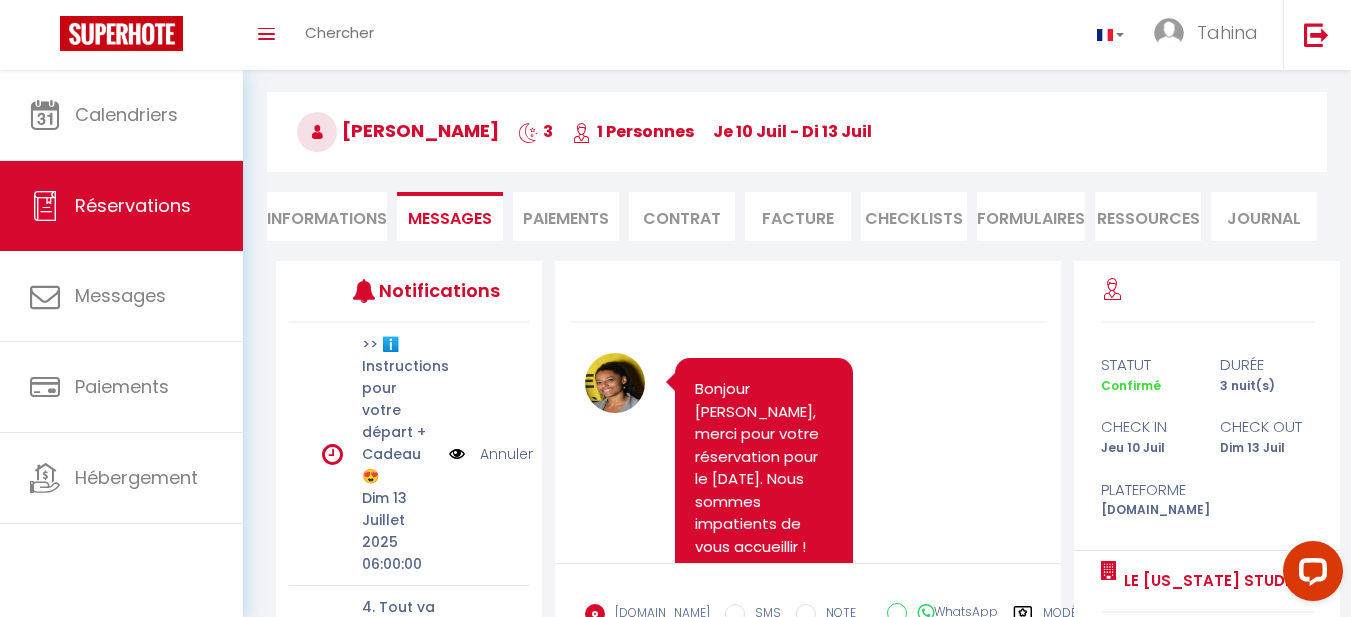 scroll, scrollTop: 249, scrollLeft: 0, axis: vertical 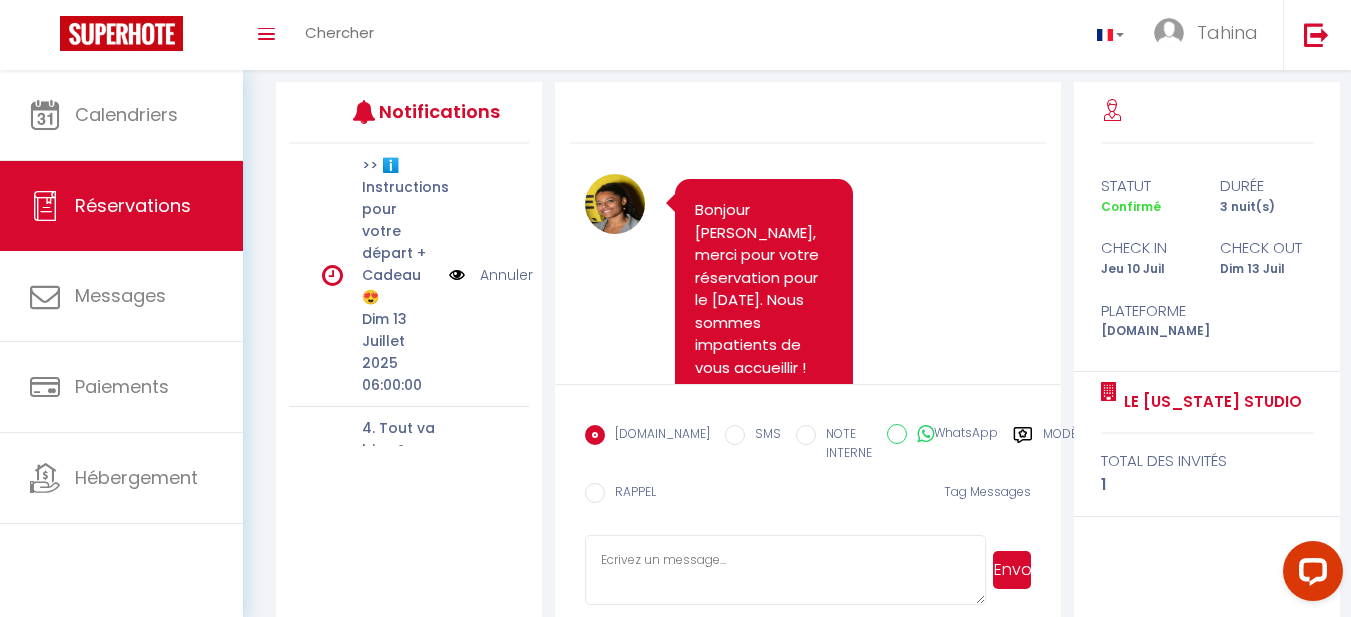 click at bounding box center [785, 570] 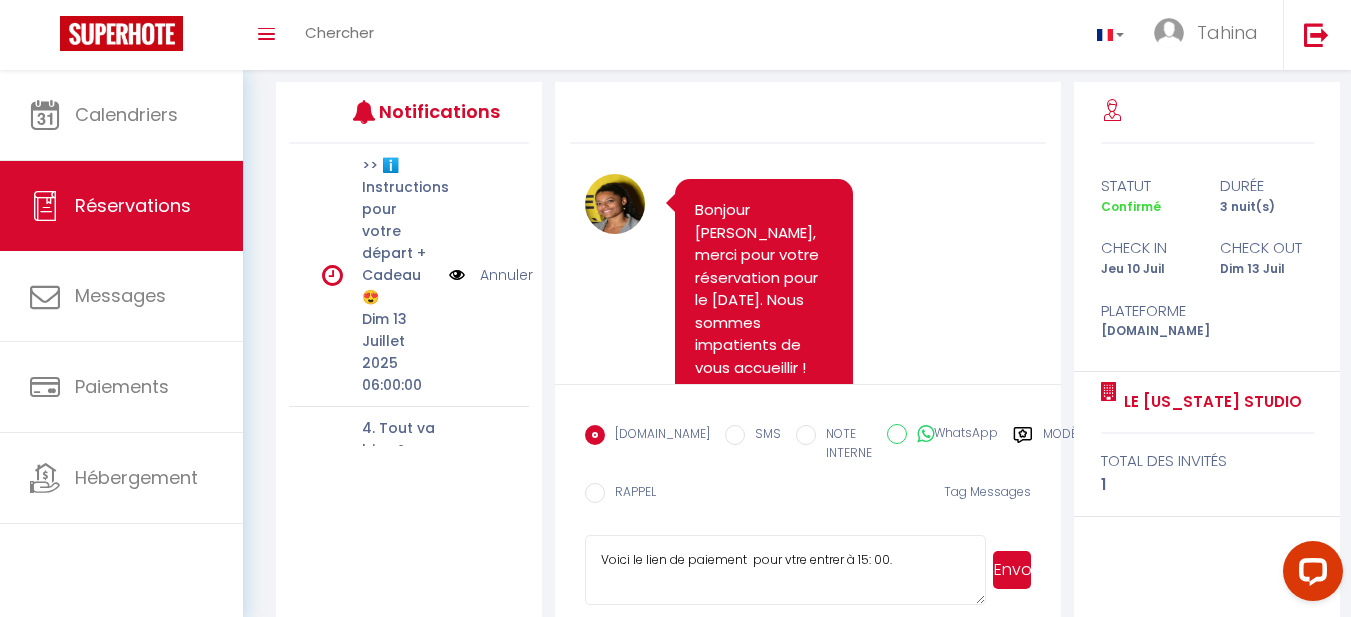 paste on "[URL][DOMAIN_NAME]" 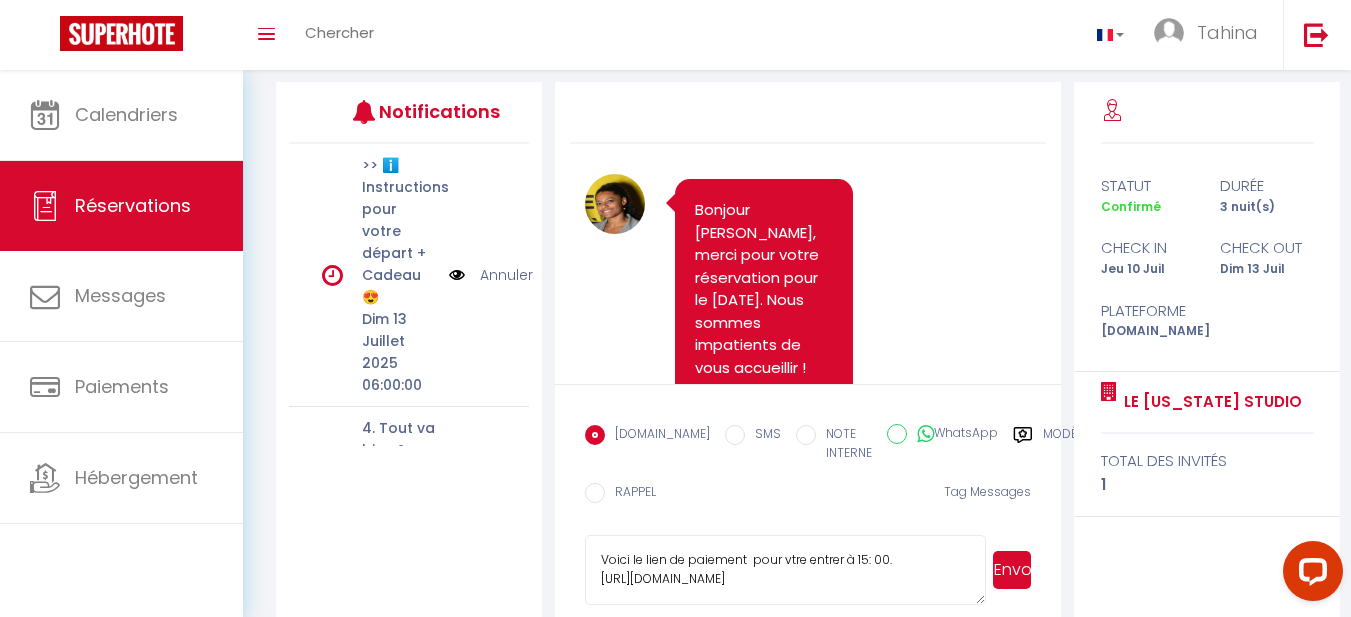 click on "Voici le lien de paiement  pour vtre entrer à 15: 00.
[URL][DOMAIN_NAME]" at bounding box center [785, 570] 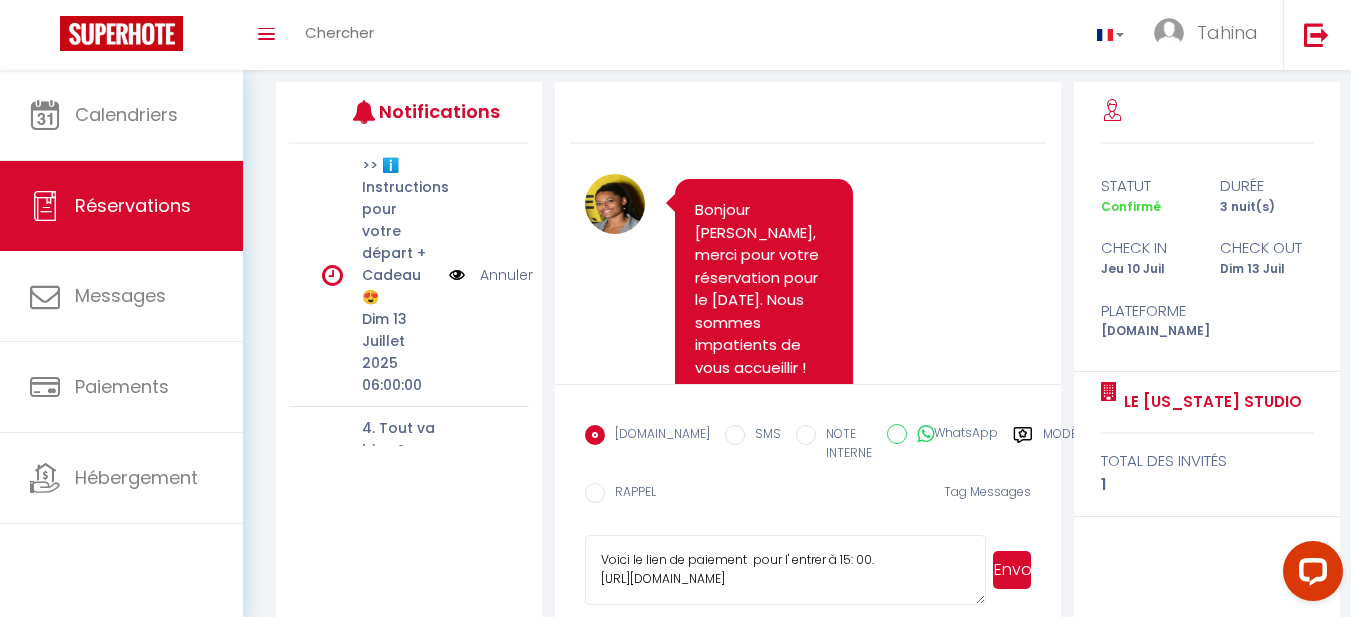 click on "Voici le lien de paiement  pour l' entrer à 15: 00.
[URL][DOMAIN_NAME]" at bounding box center [785, 570] 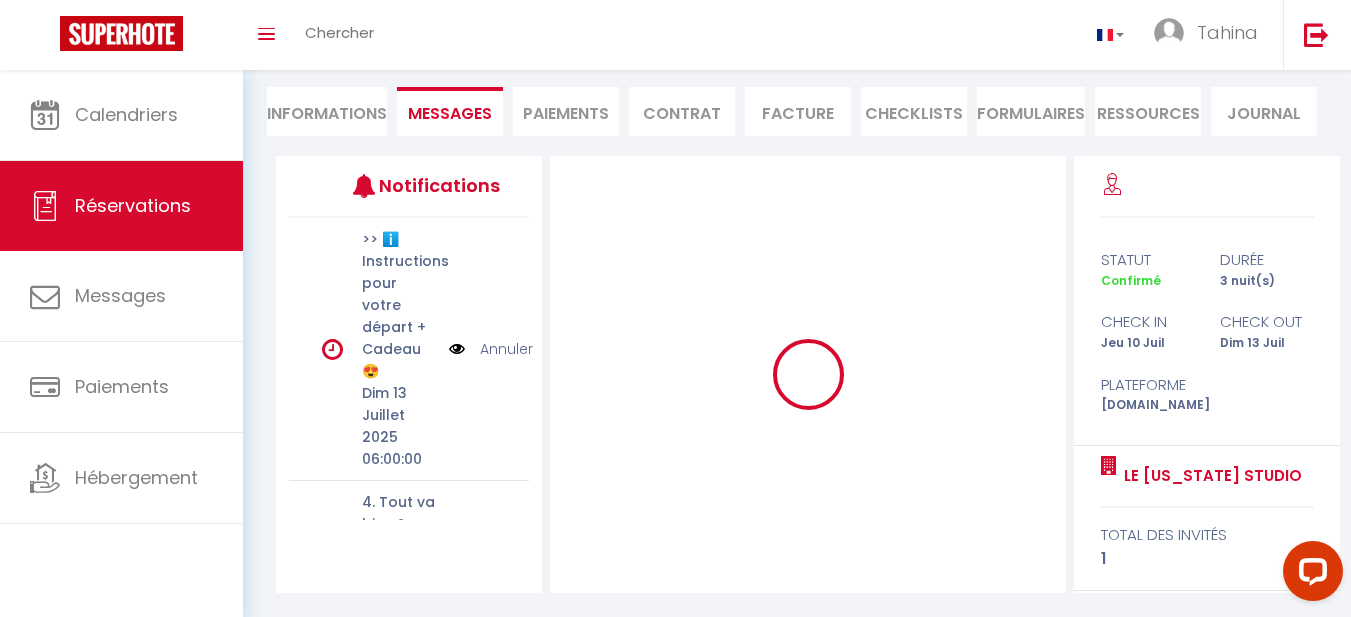 type 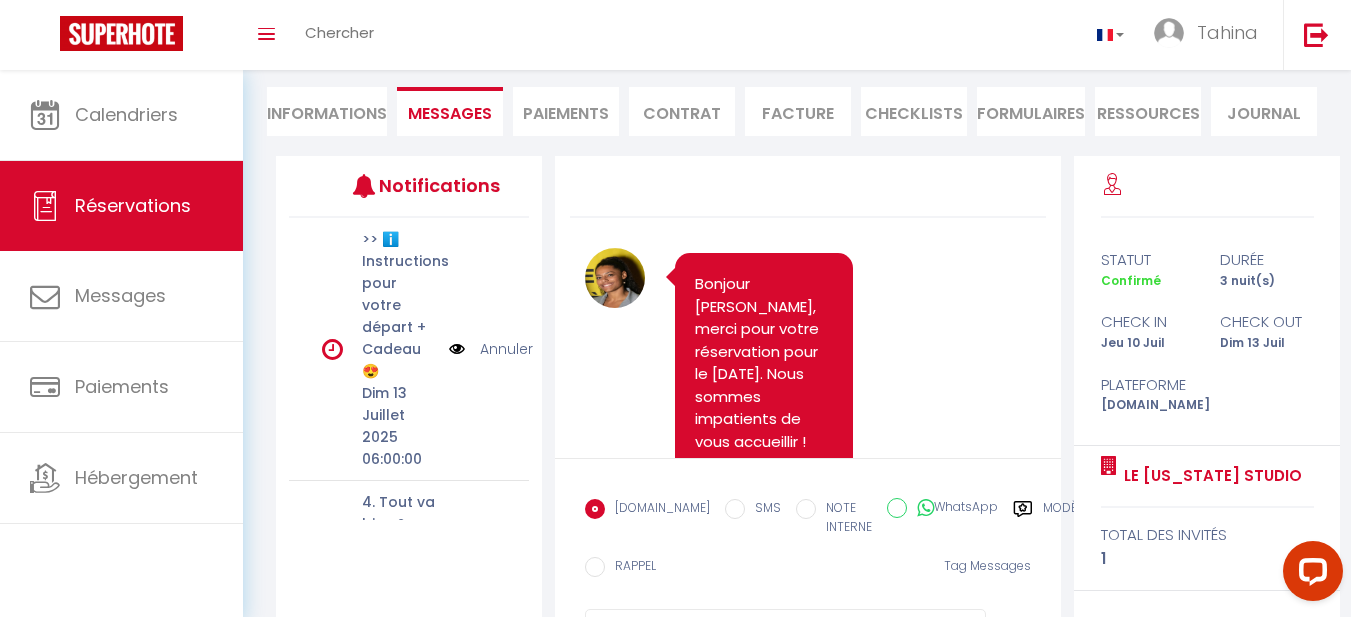 scroll, scrollTop: 5605, scrollLeft: 0, axis: vertical 